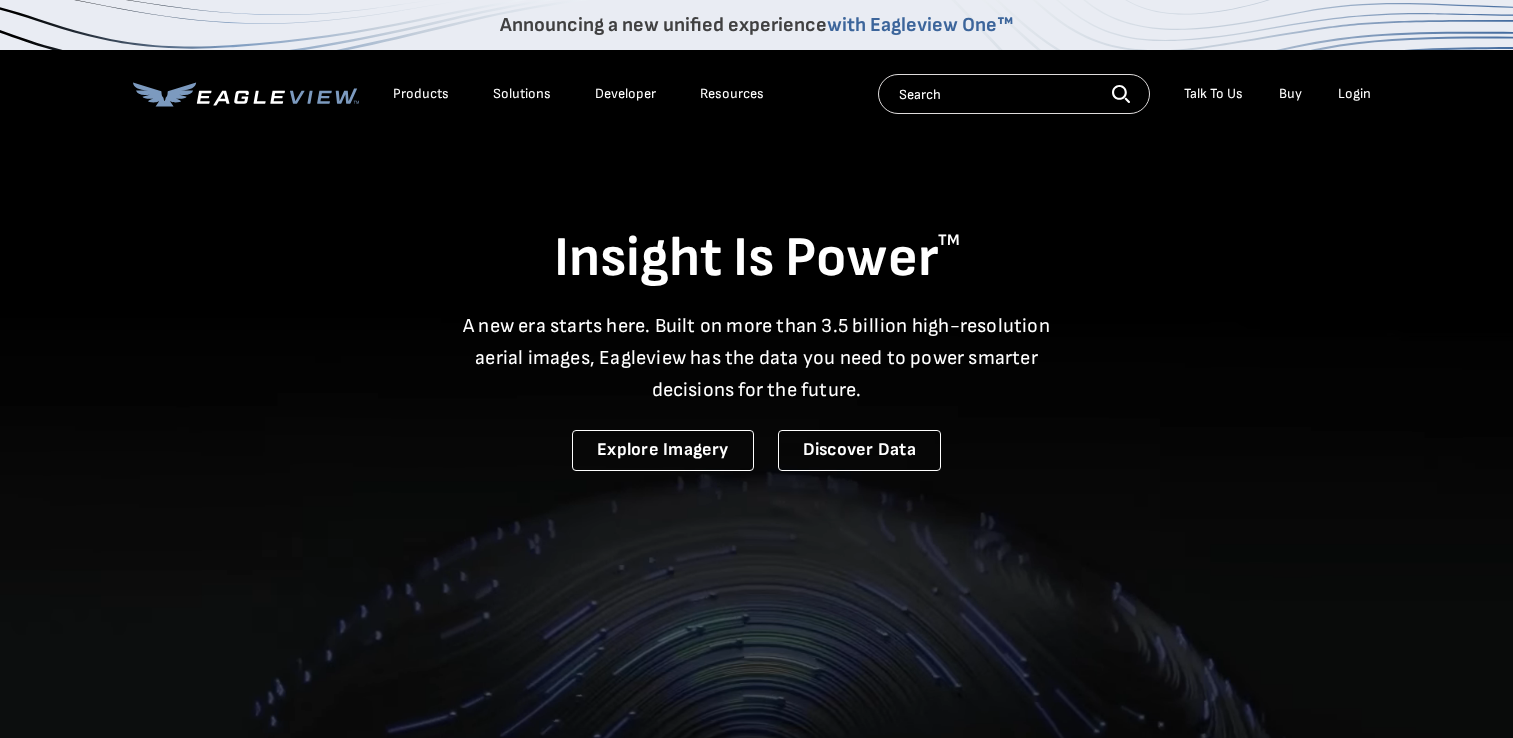 click on "Login" at bounding box center [1354, 94] 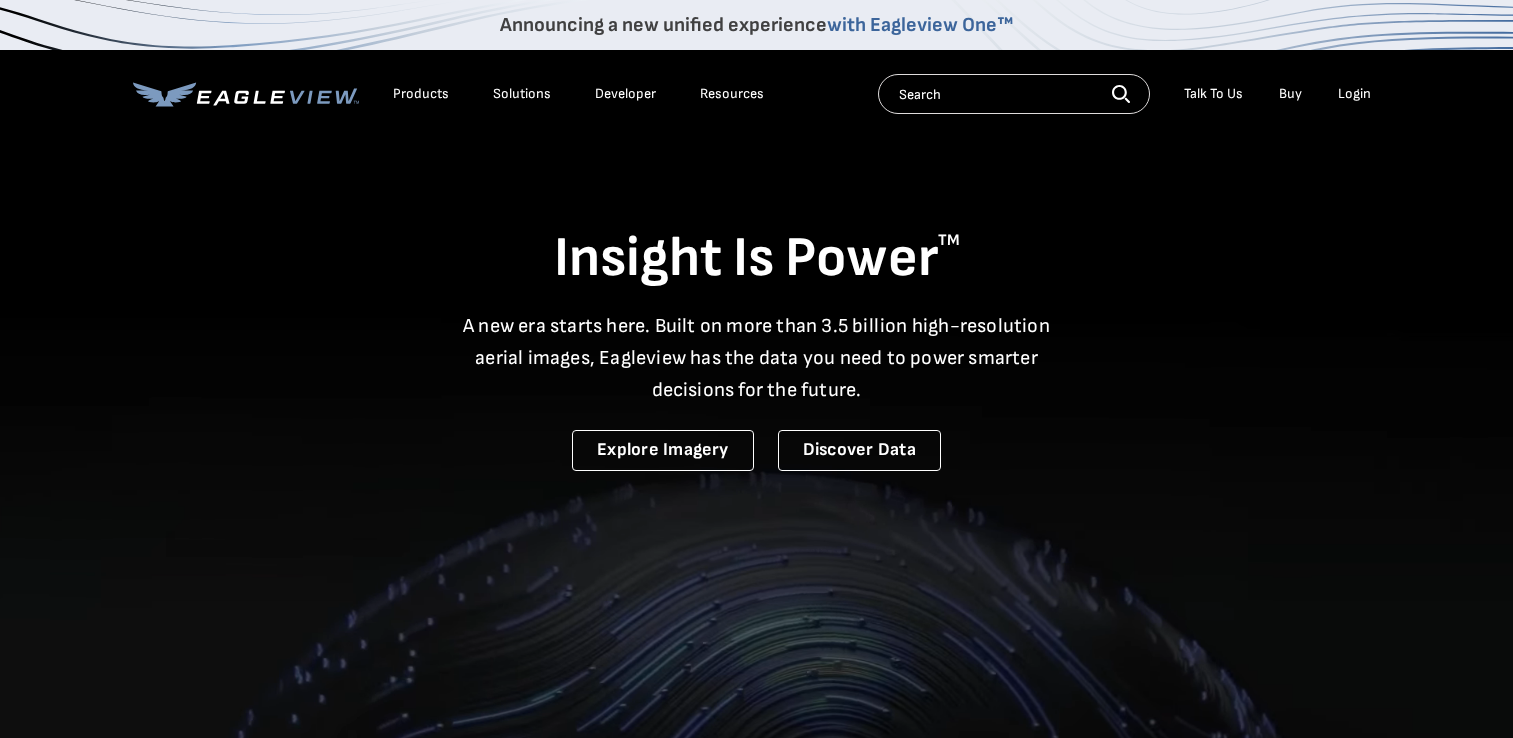 scroll, scrollTop: 0, scrollLeft: 0, axis: both 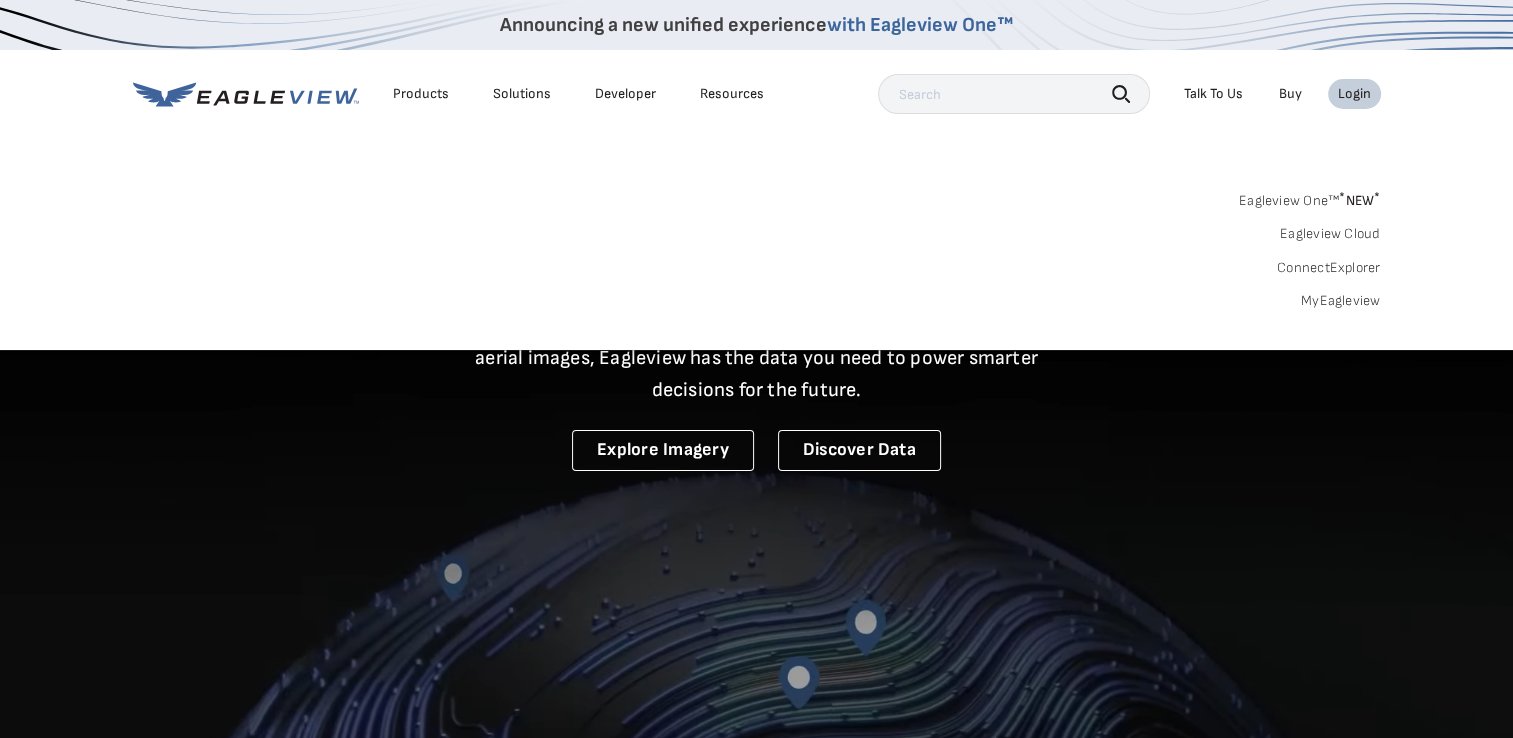 click on "MyEagleview" at bounding box center (1341, 301) 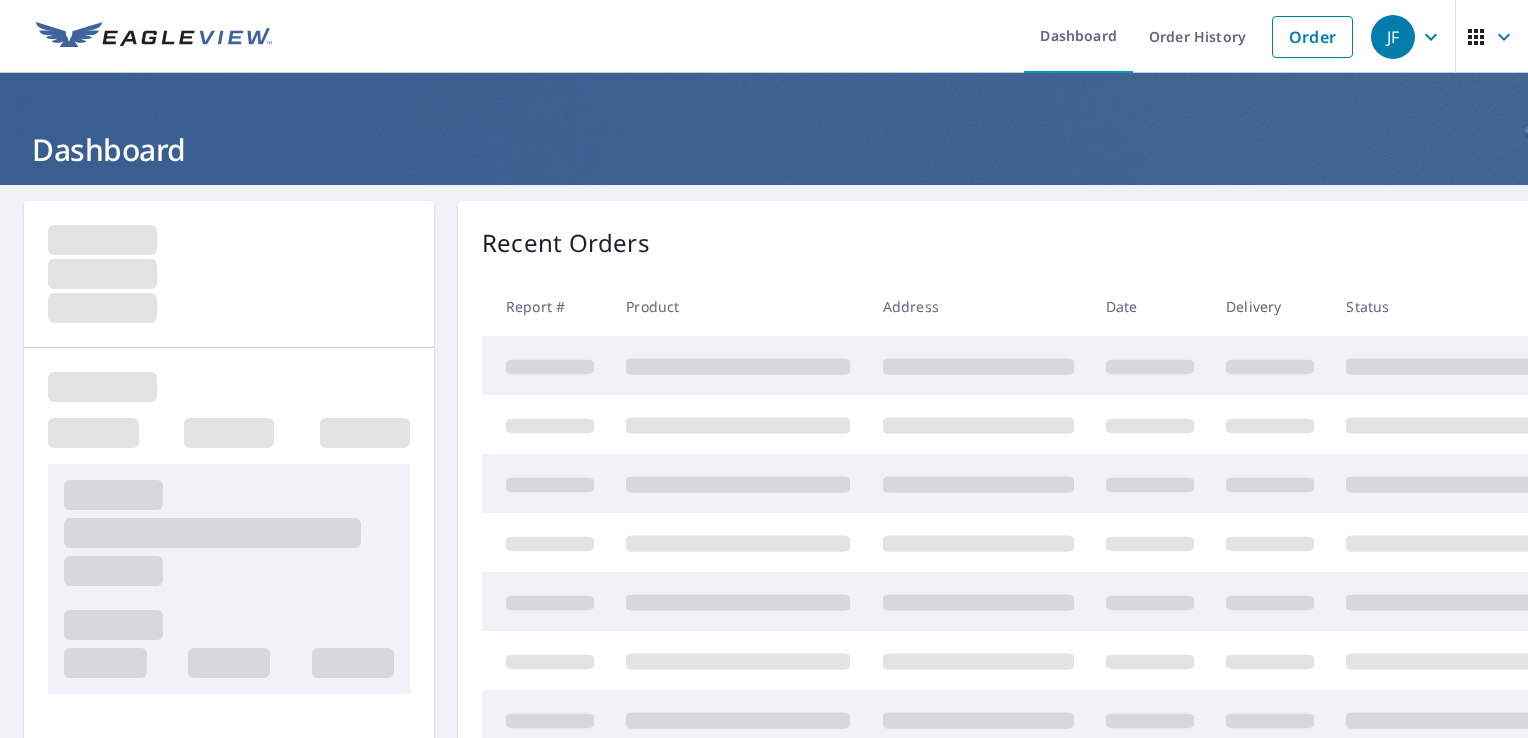 scroll, scrollTop: 0, scrollLeft: 0, axis: both 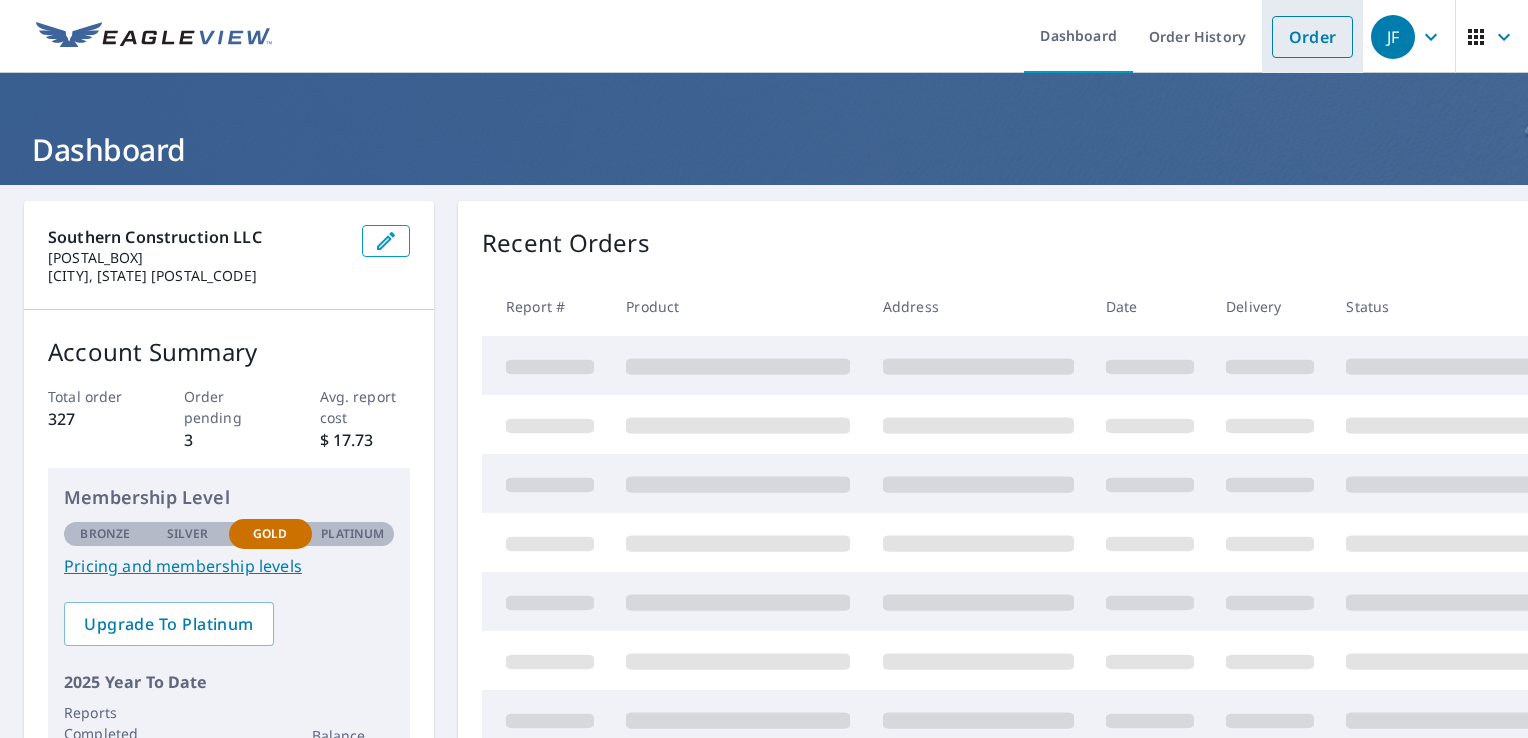 click on "Order" at bounding box center (1312, 37) 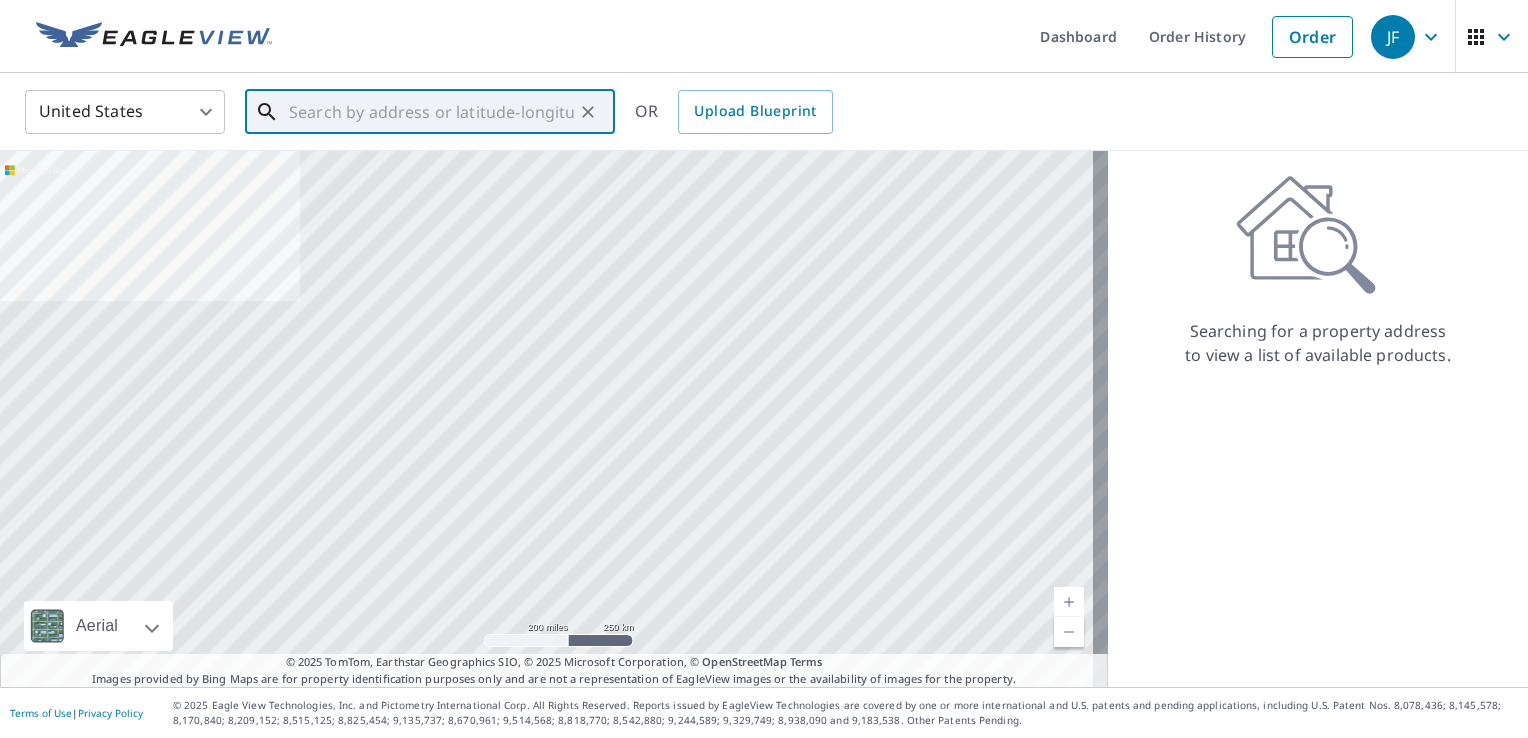 click at bounding box center [431, 112] 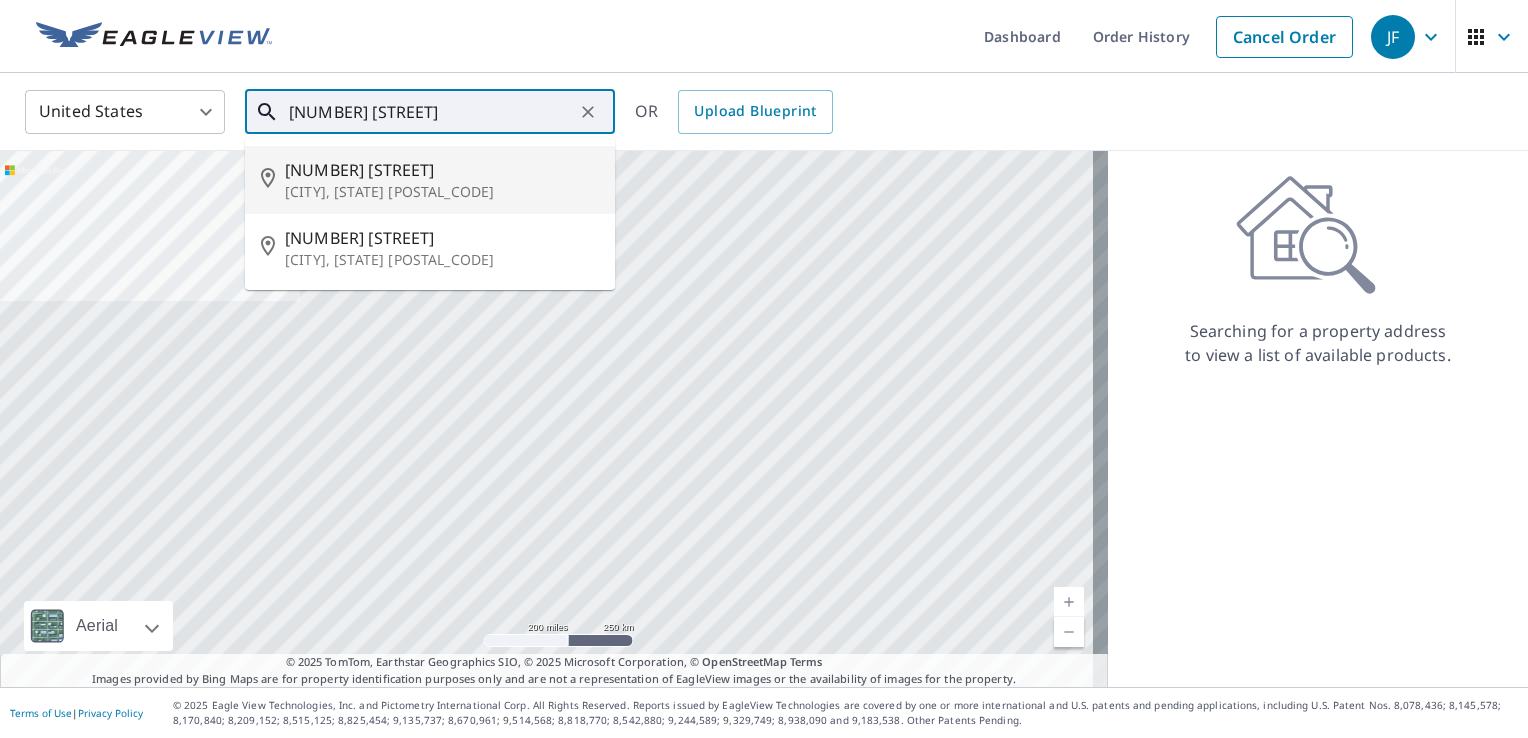 click on "[CITY], [STATE] [POSTAL_CODE]" at bounding box center (442, 192) 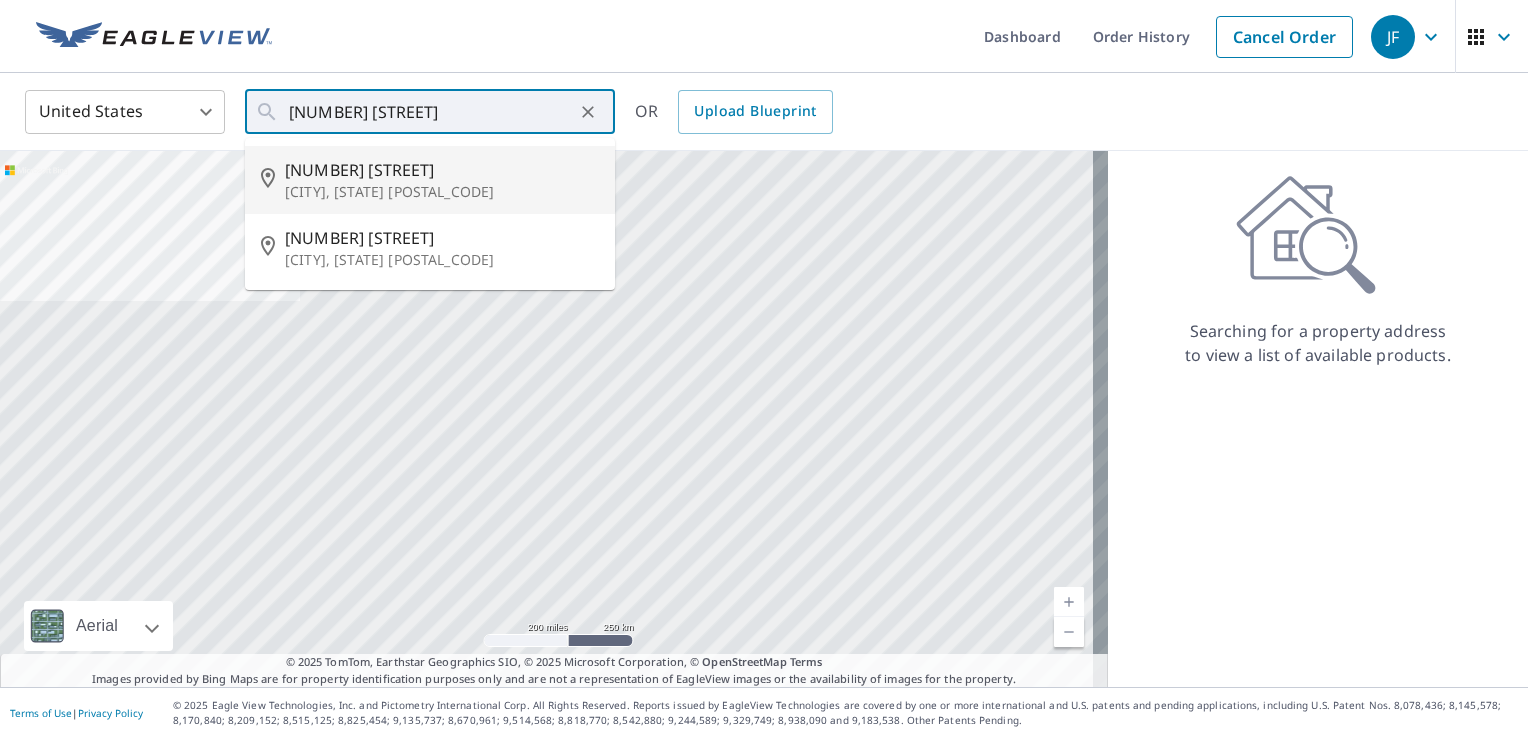 type on "879 County Road 37 Clarkridge, AR 72623" 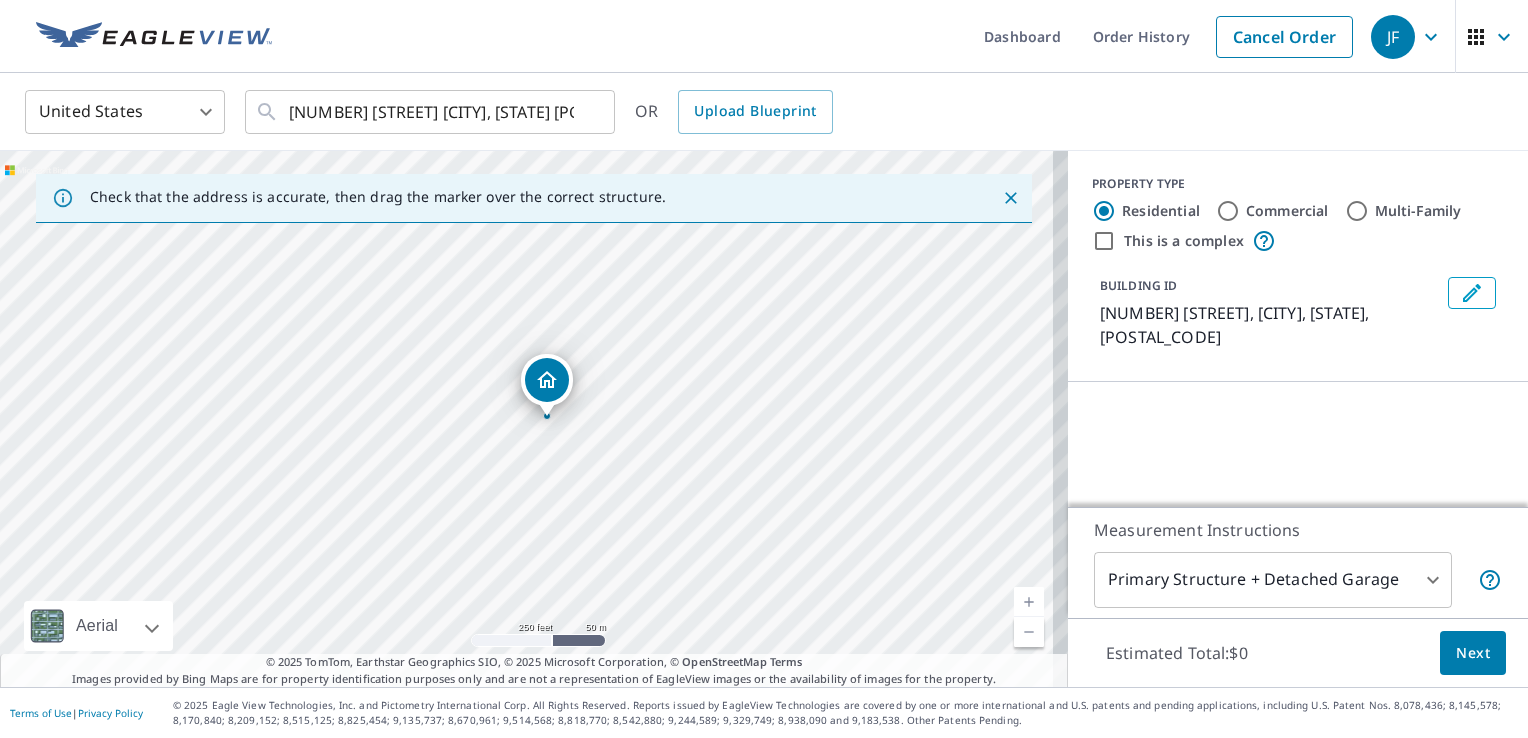 click at bounding box center [1029, 602] 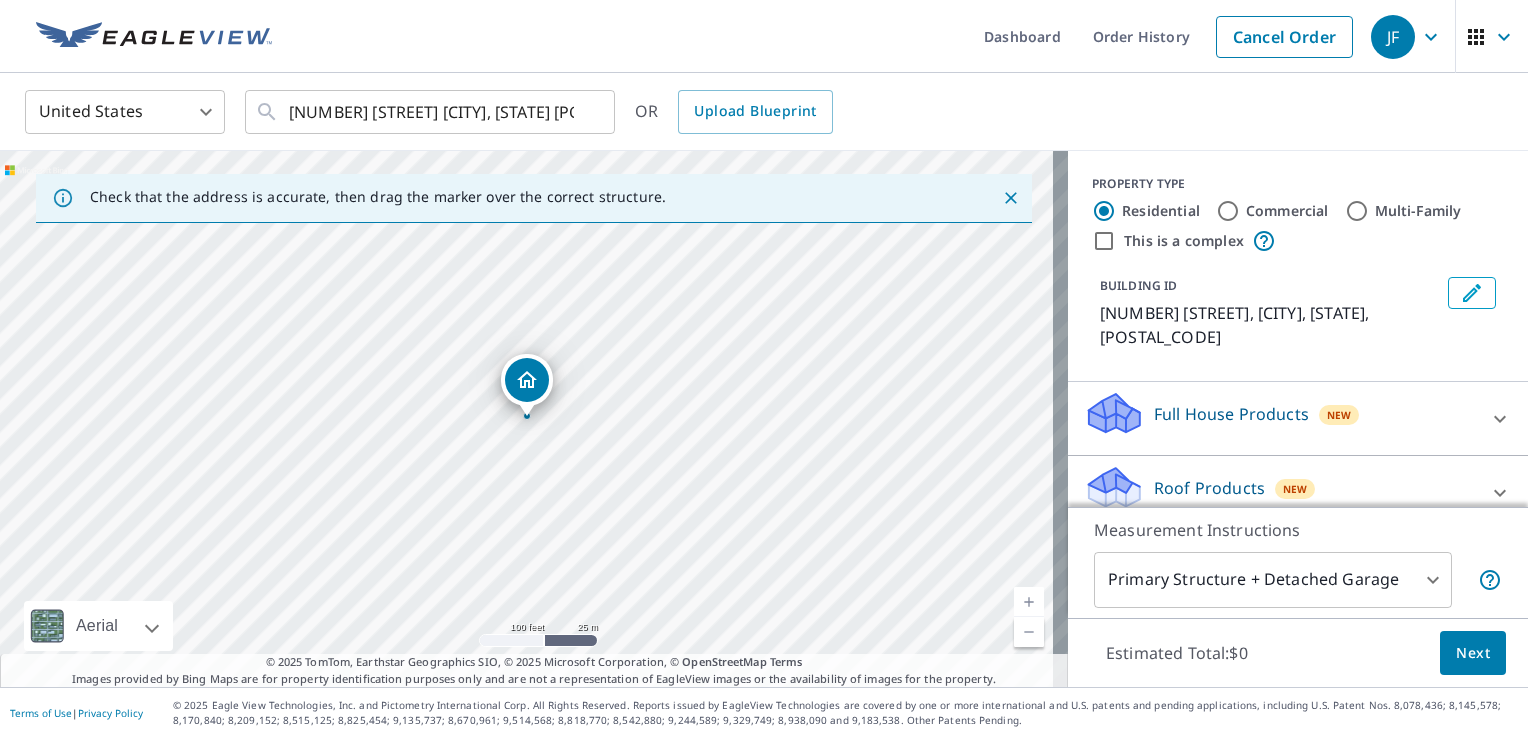 click at bounding box center (1029, 602) 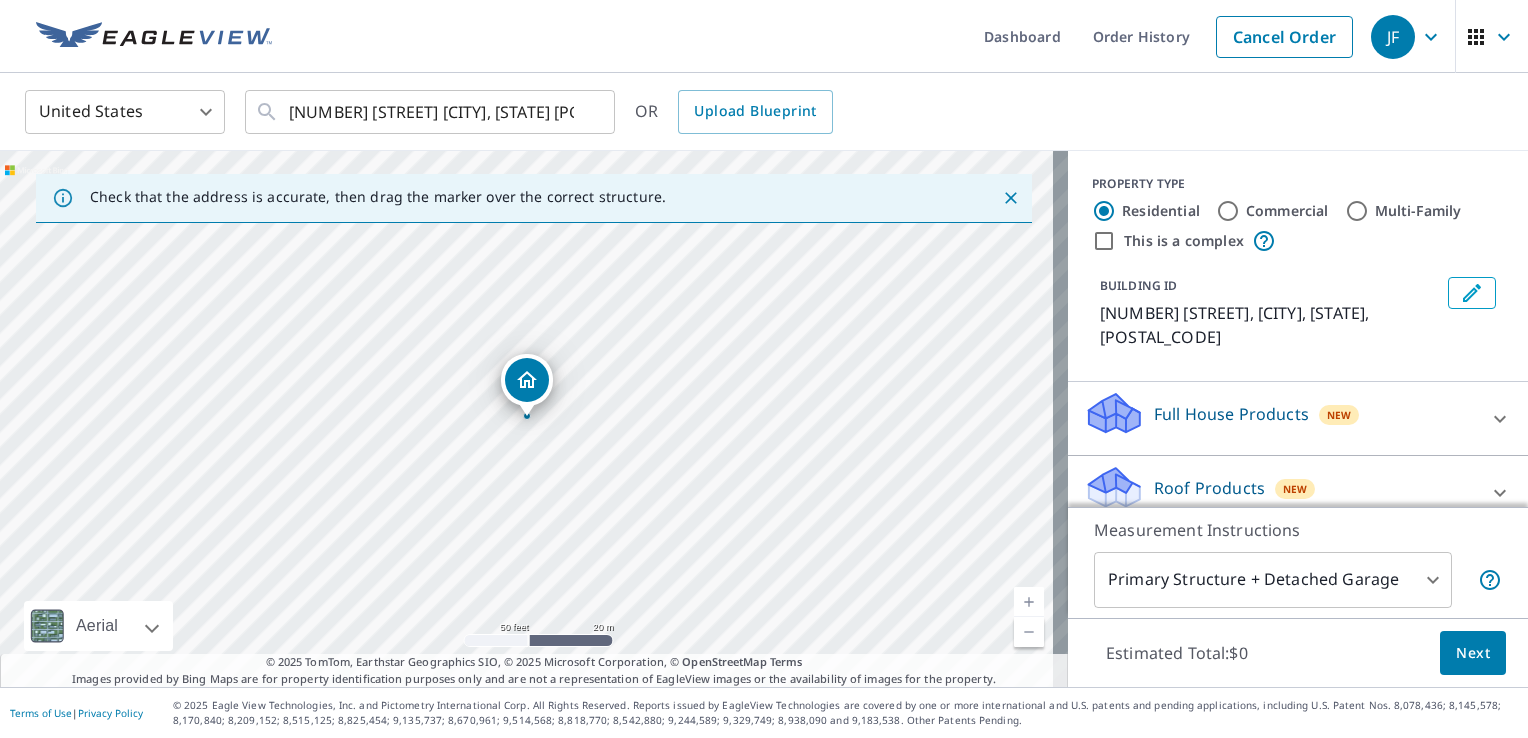 click at bounding box center (1029, 602) 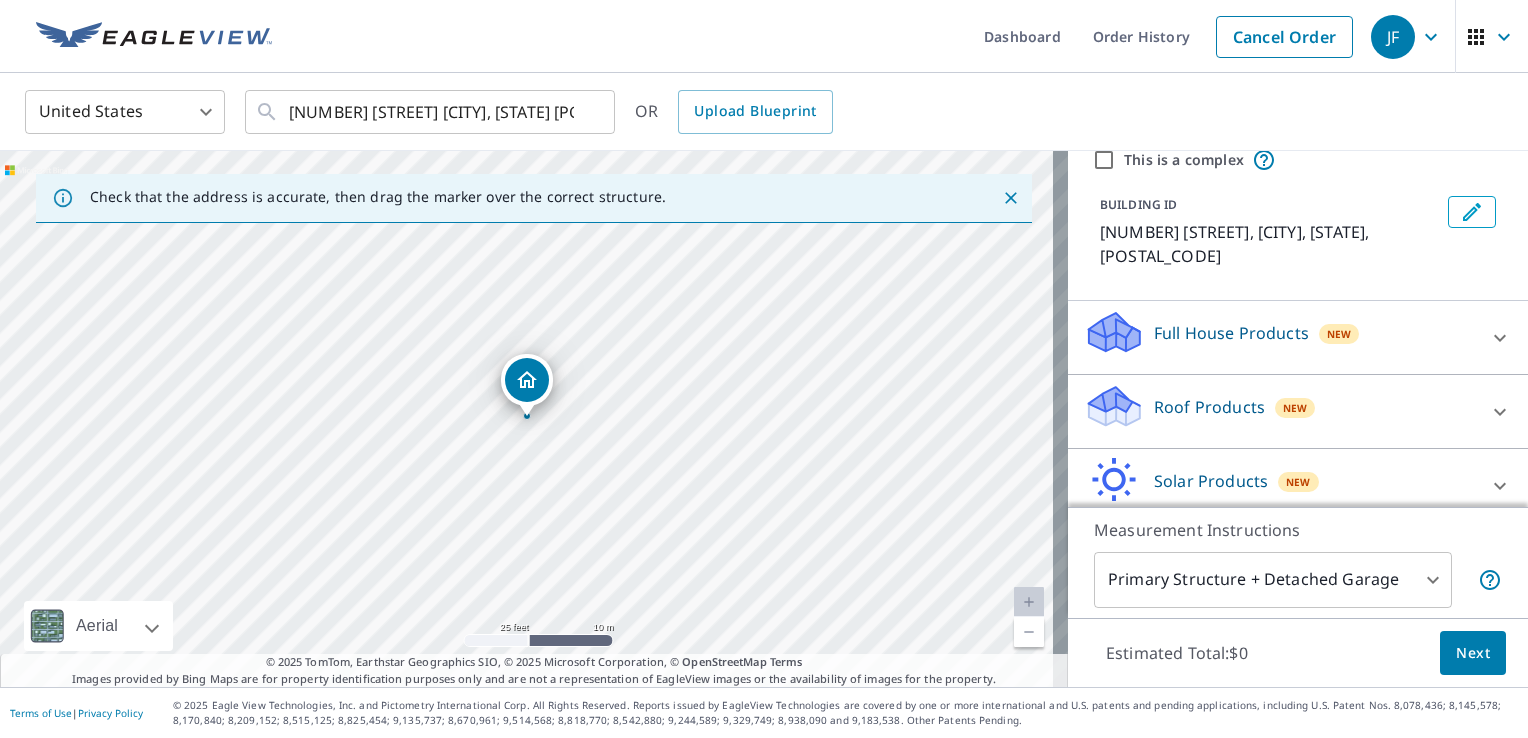 scroll, scrollTop: 169, scrollLeft: 0, axis: vertical 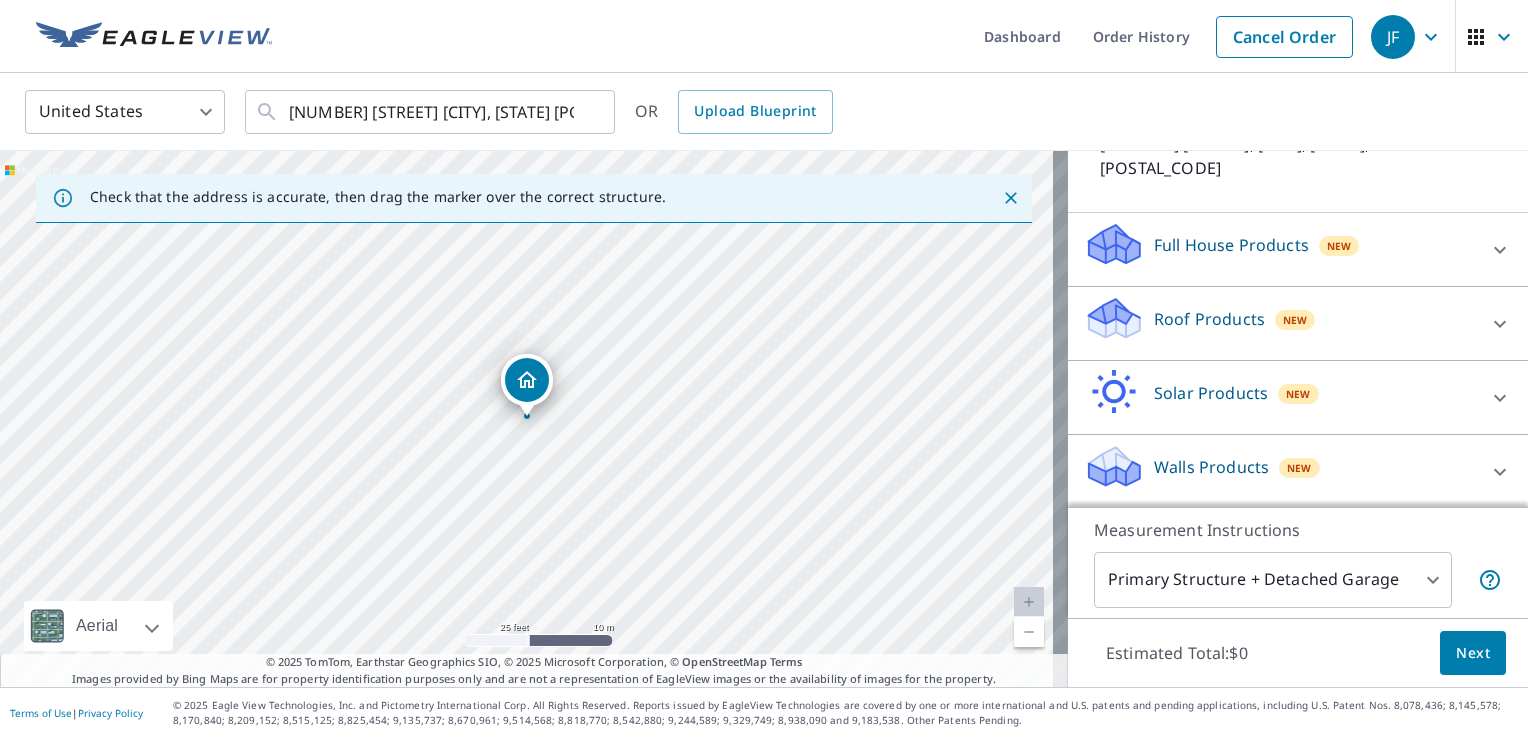 click 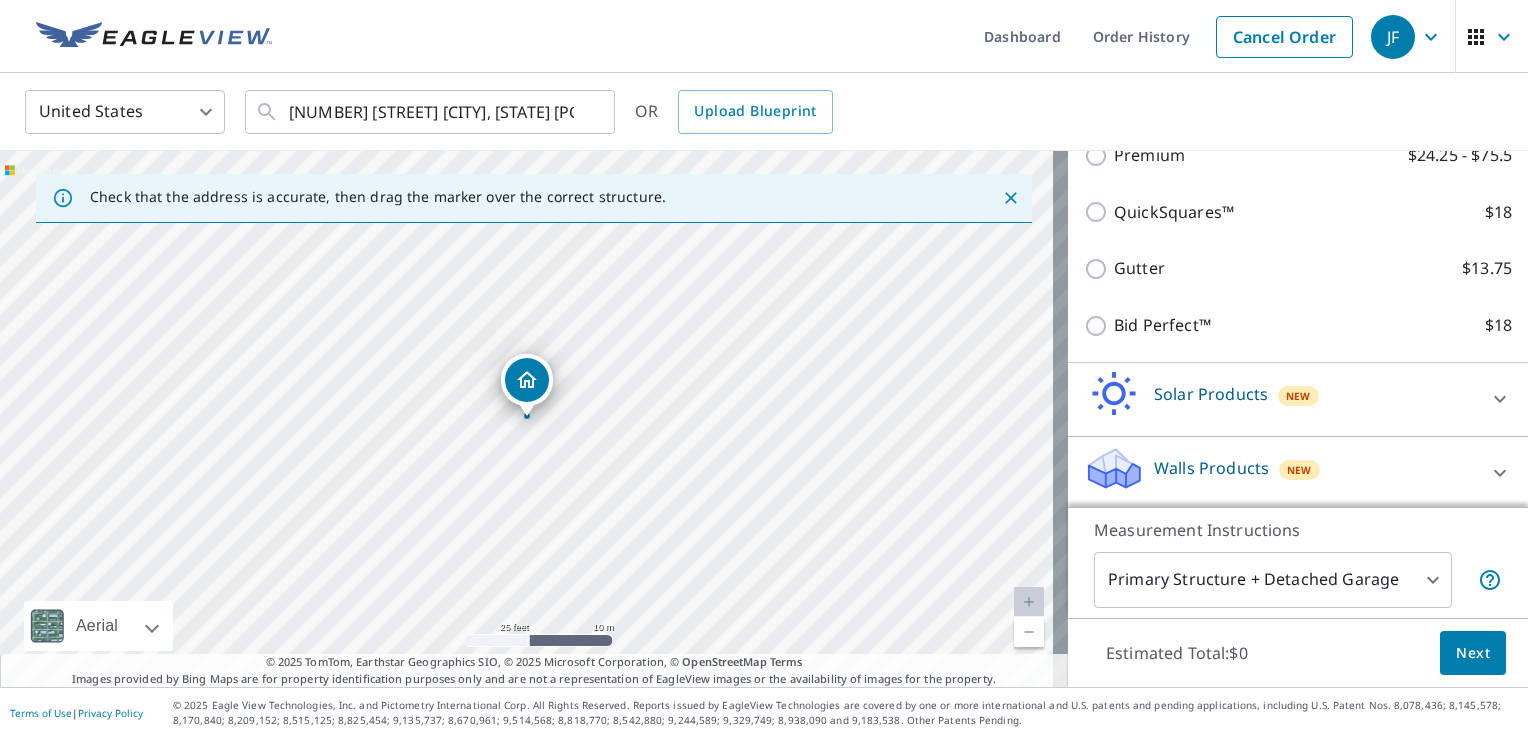 scroll, scrollTop: 395, scrollLeft: 0, axis: vertical 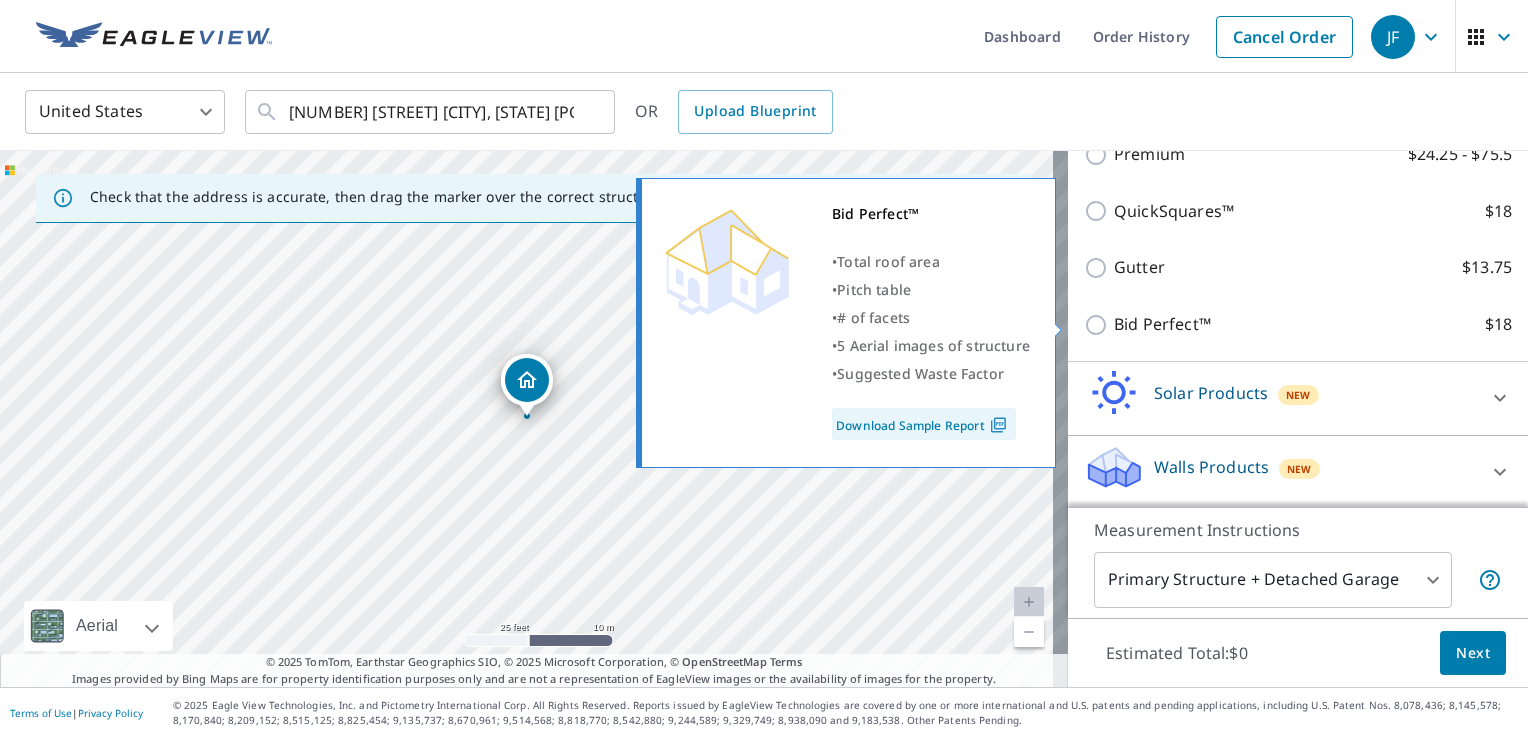 click on "Bid Perfect™ $18" at bounding box center [1099, 325] 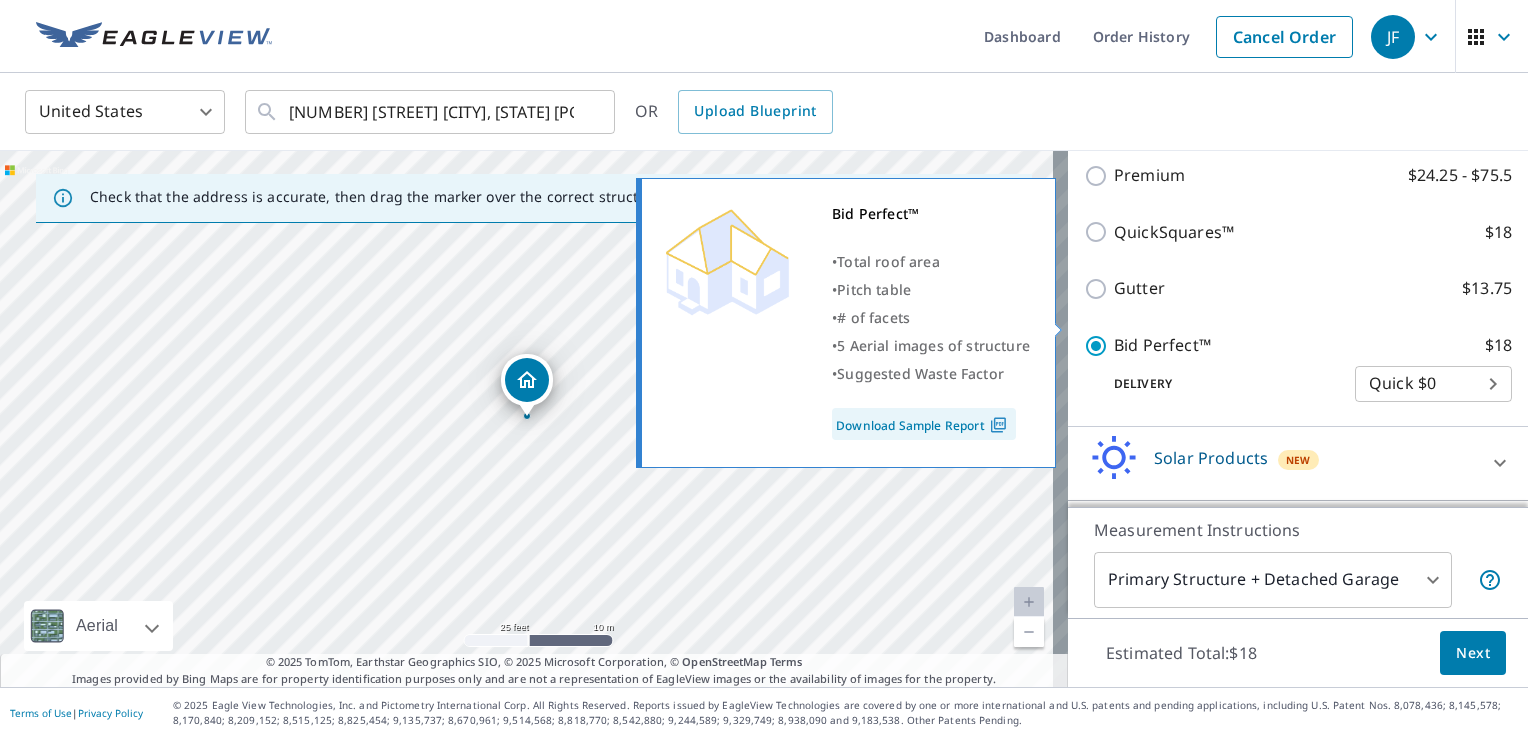 scroll, scrollTop: 416, scrollLeft: 0, axis: vertical 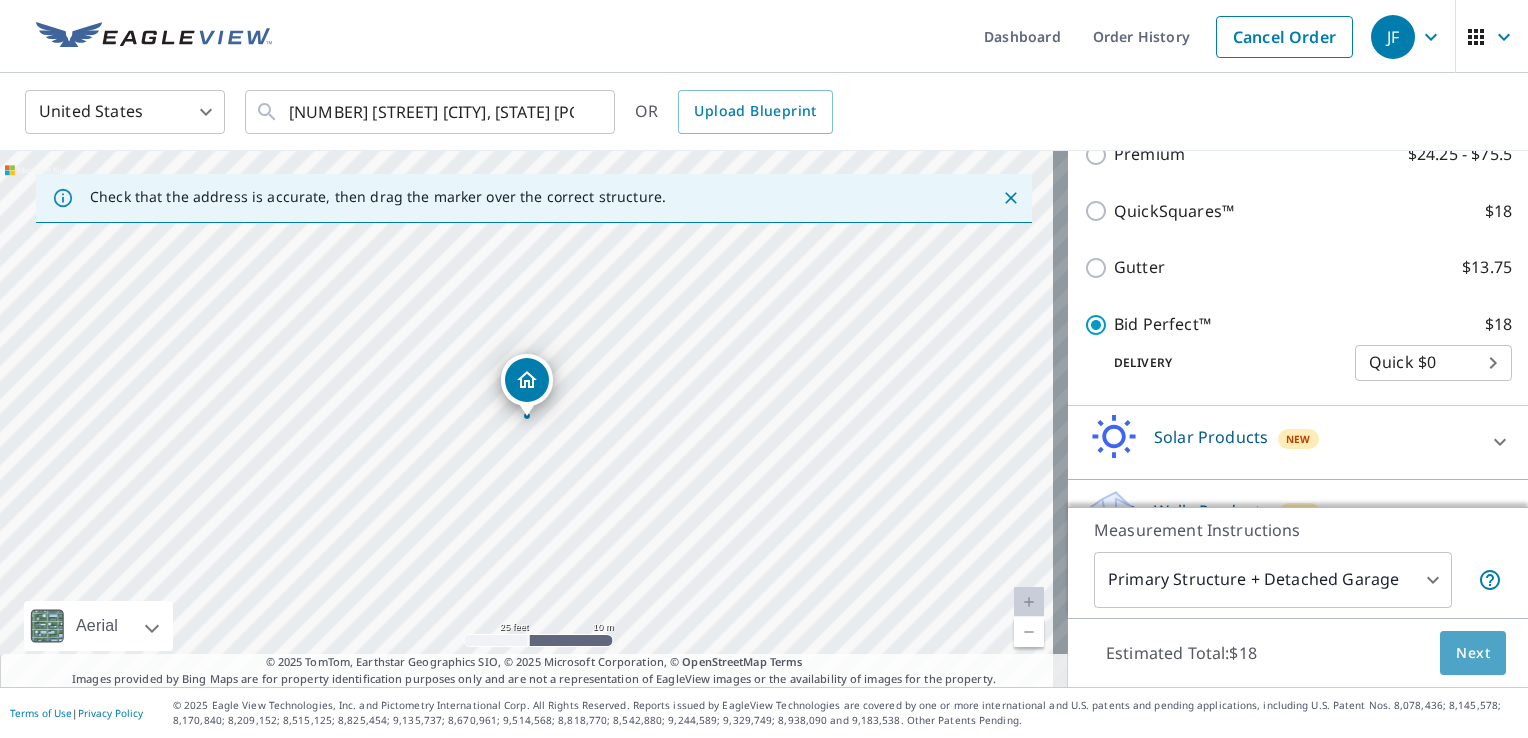 click on "Next" at bounding box center (1473, 653) 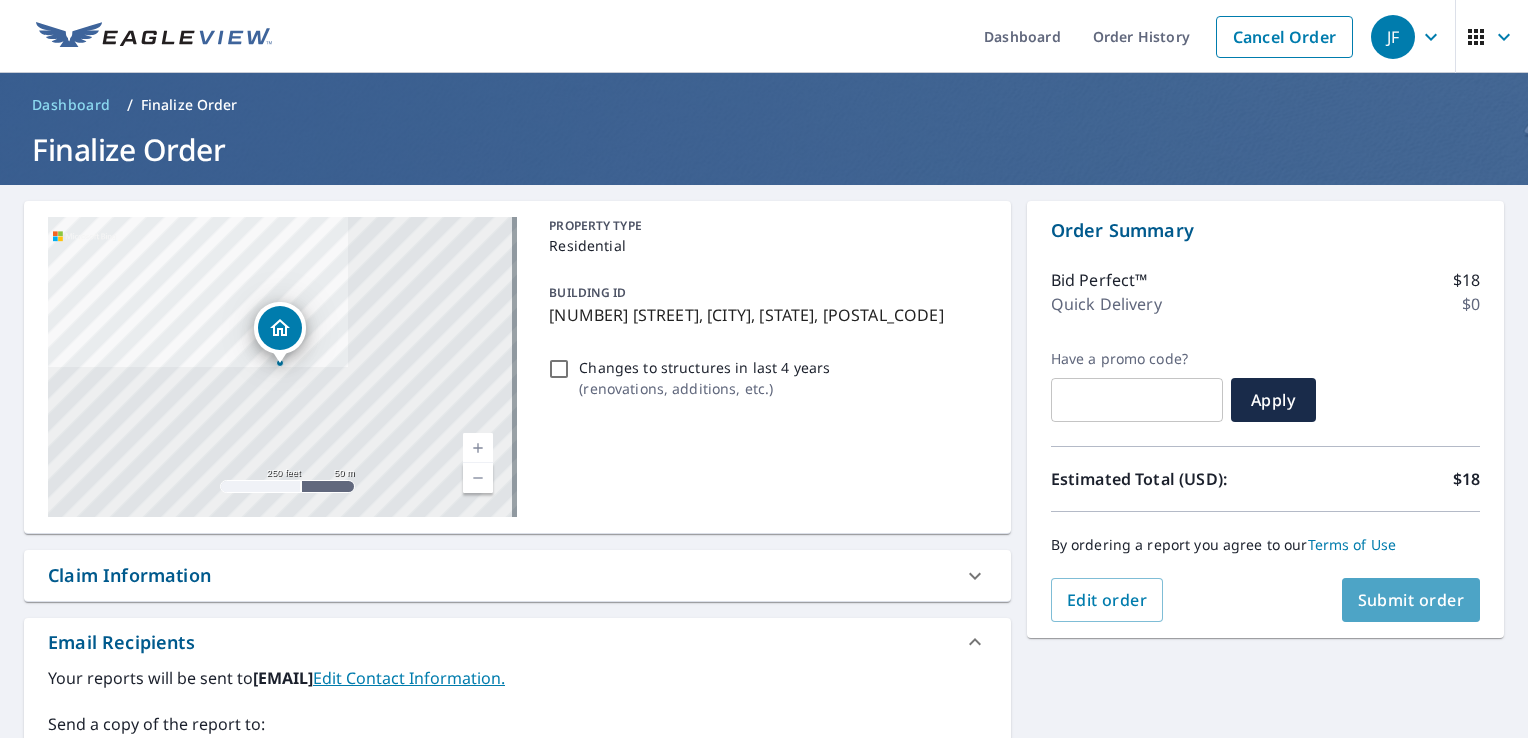 click on "Submit order" at bounding box center [1411, 600] 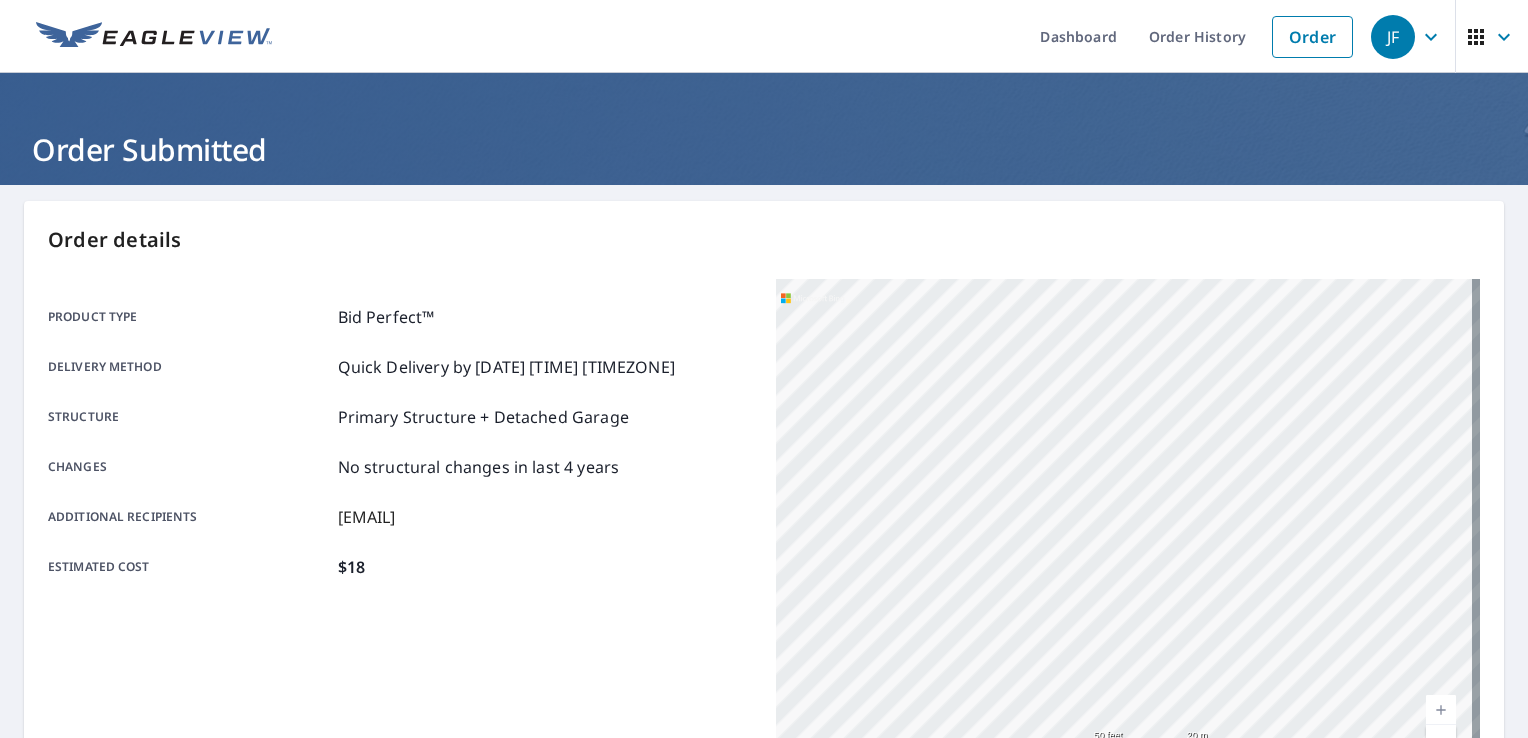 drag, startPoint x: 925, startPoint y: 514, endPoint x: 1531, endPoint y: 425, distance: 612.5006 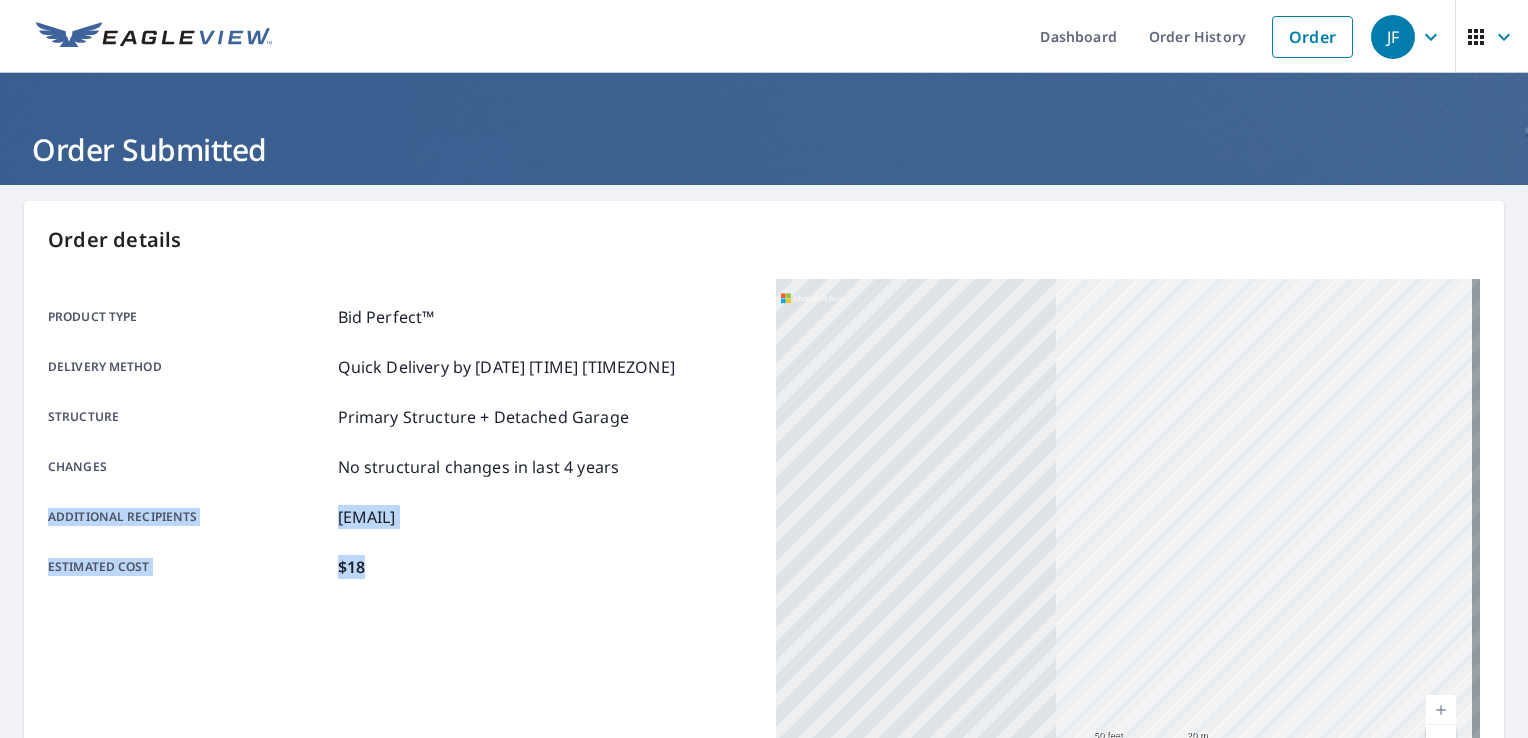 drag, startPoint x: 640, startPoint y: 477, endPoint x: 1148, endPoint y: 501, distance: 508.56662 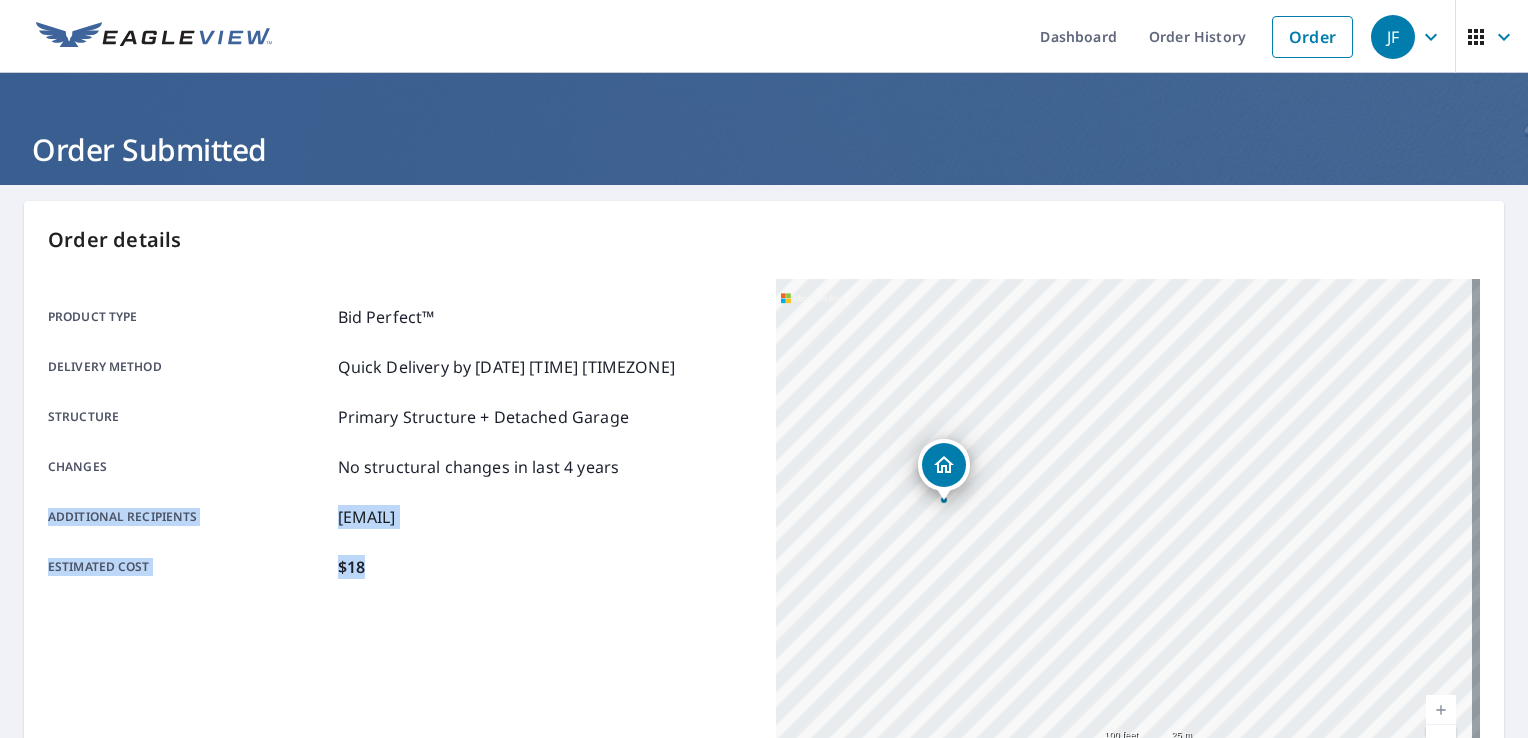 click 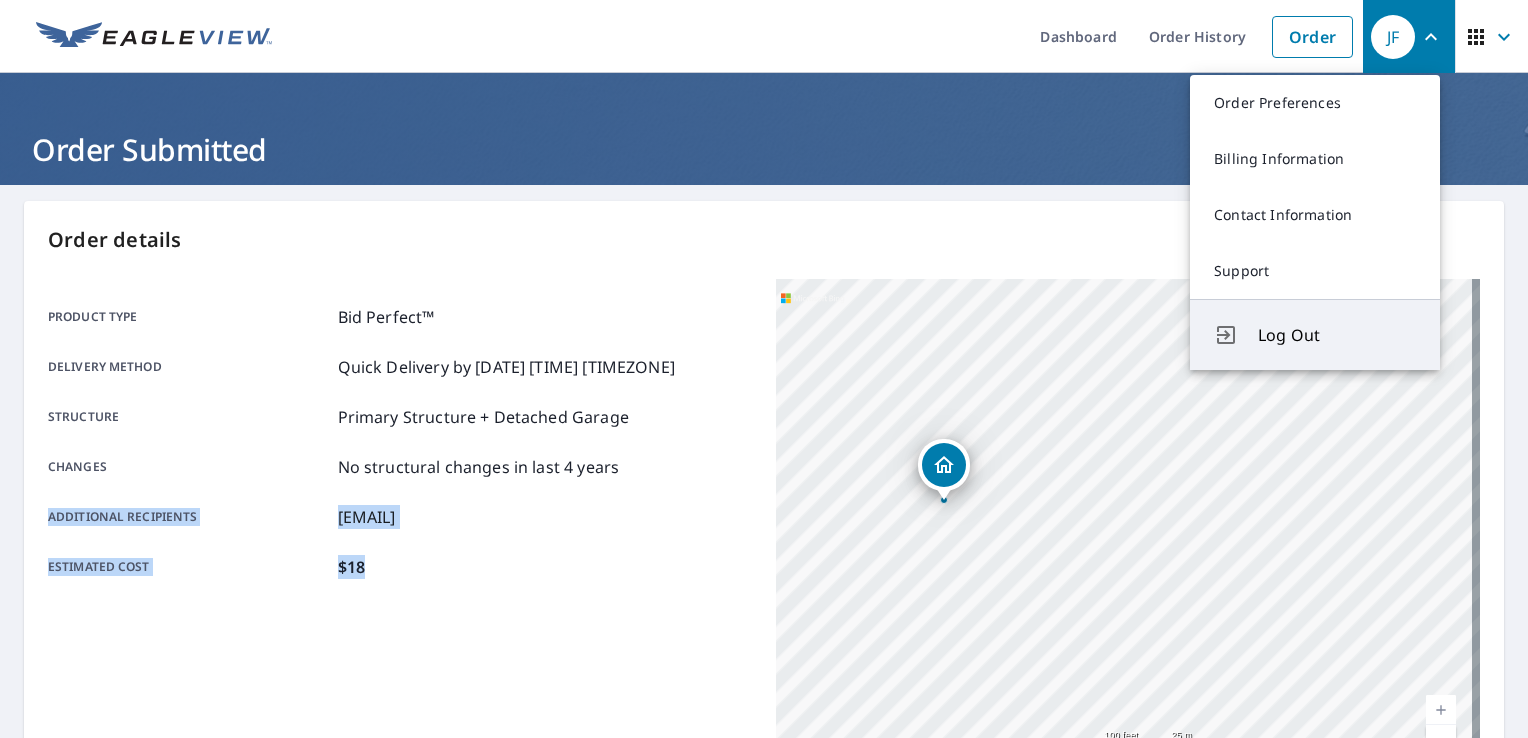 click on "Log Out" at bounding box center [1337, 335] 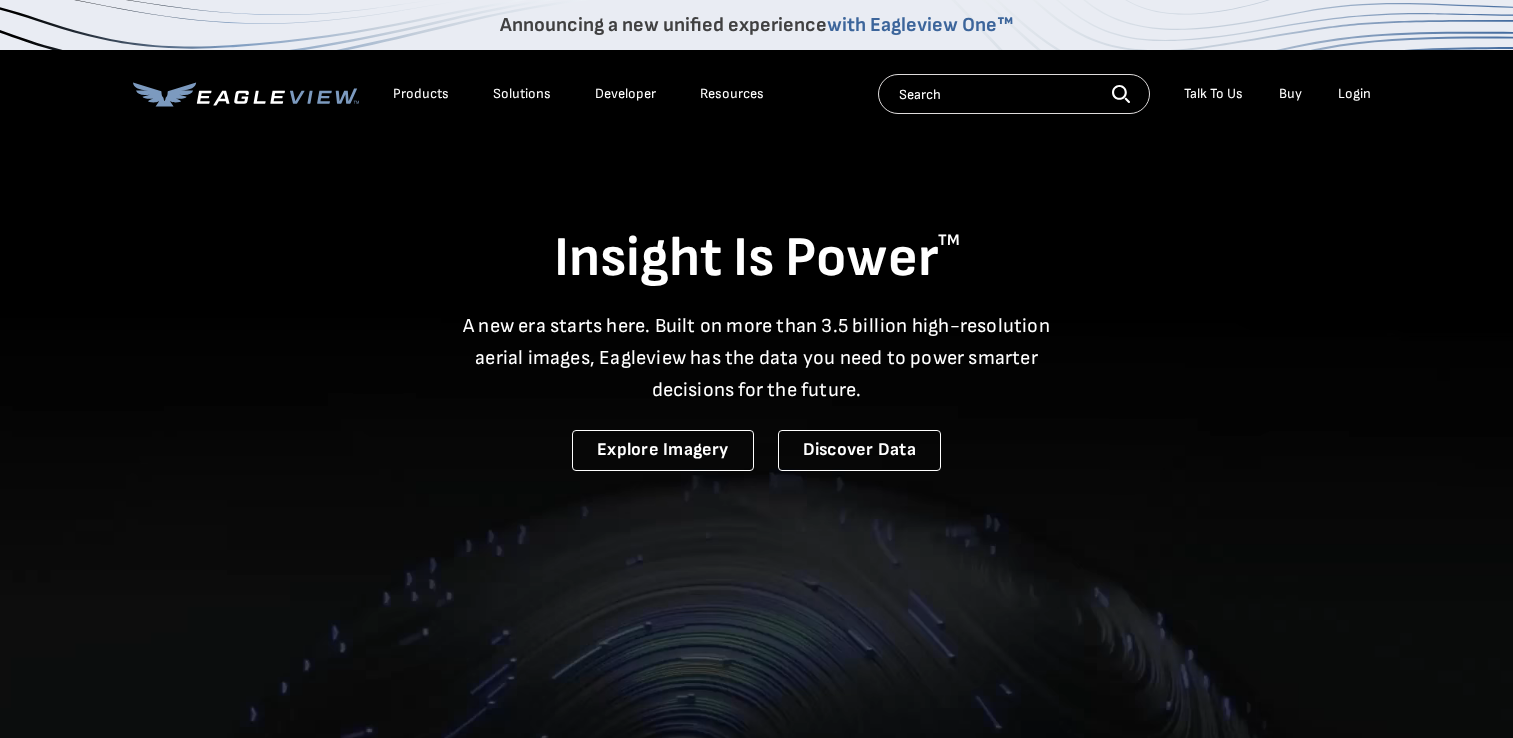 scroll, scrollTop: 0, scrollLeft: 0, axis: both 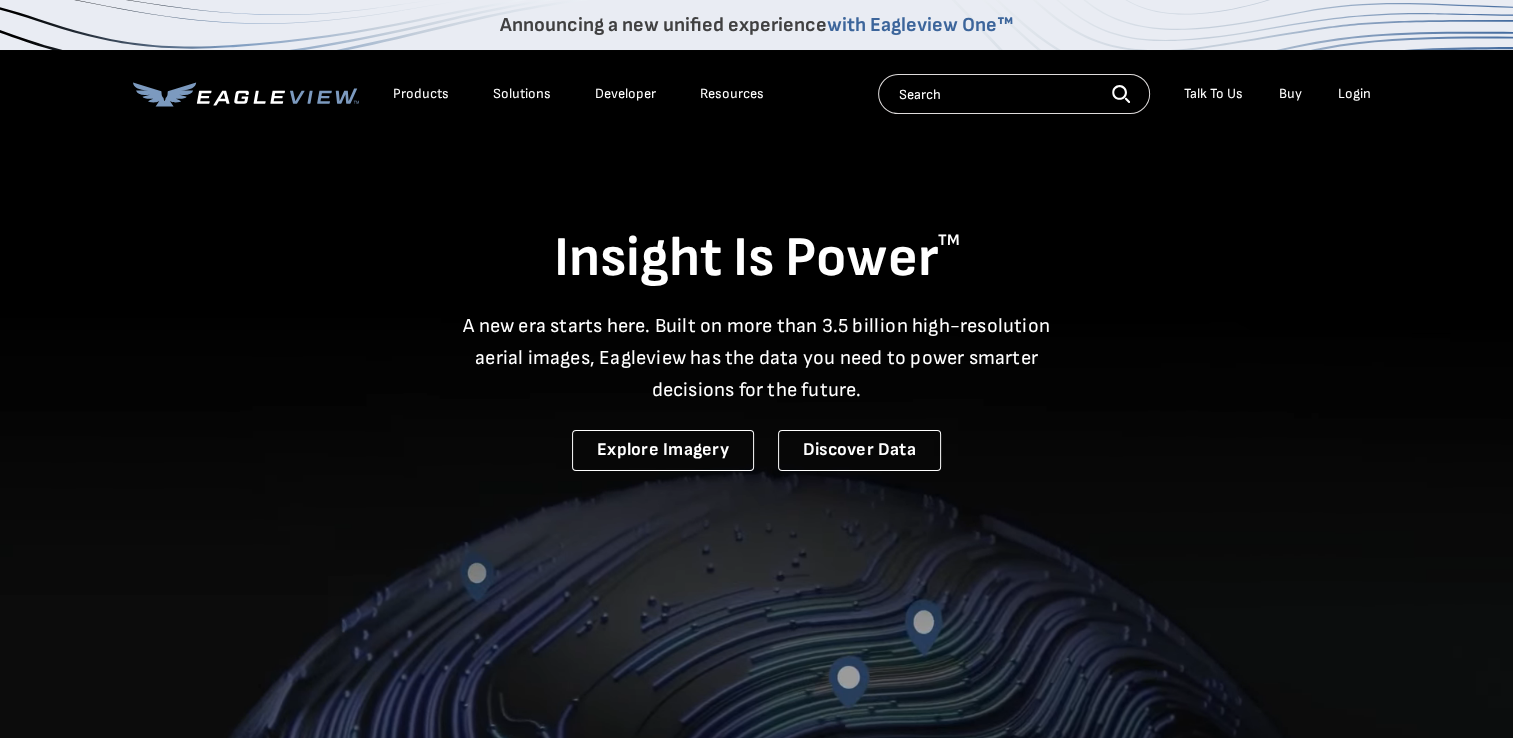click on "Login" at bounding box center (1354, 94) 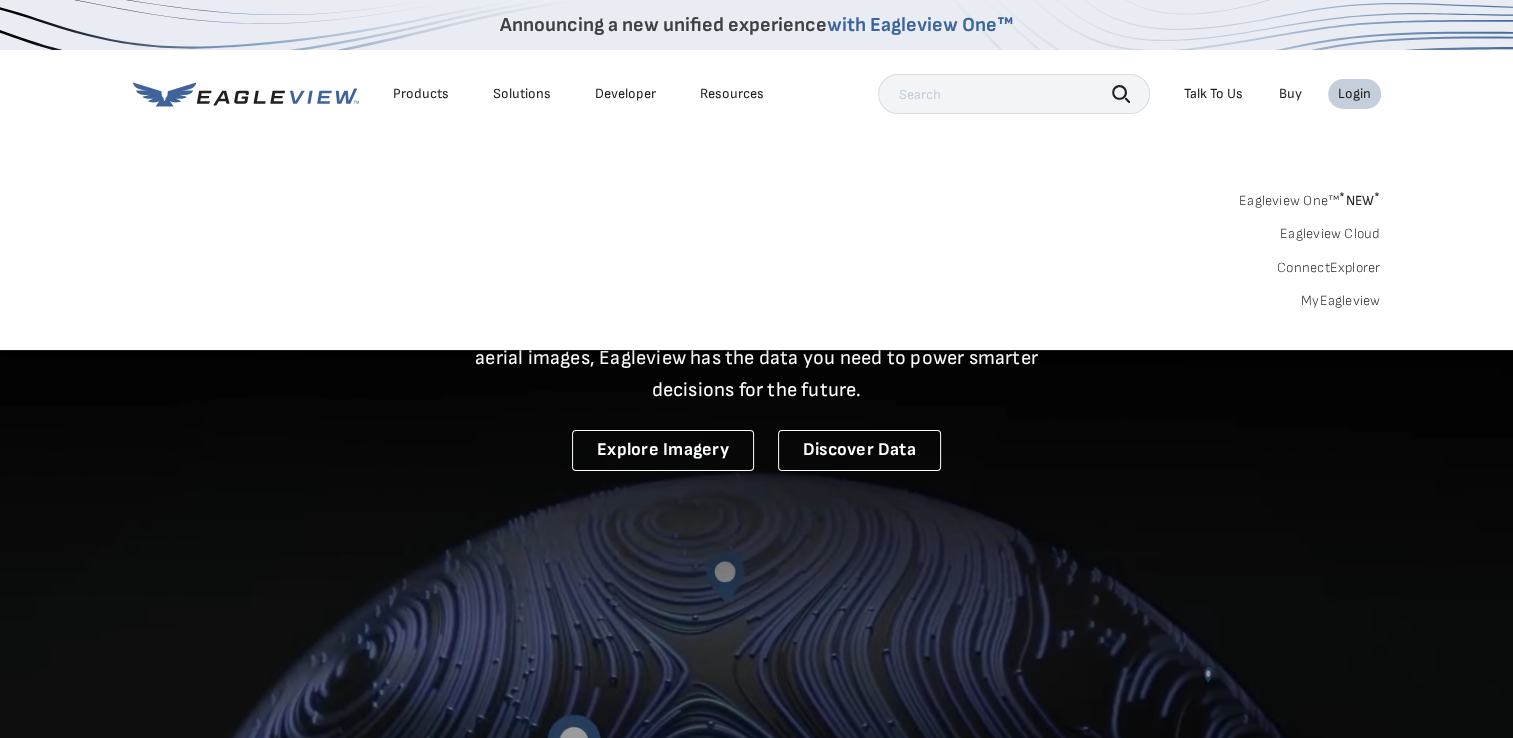 click on "MyEagleview" at bounding box center (1341, 301) 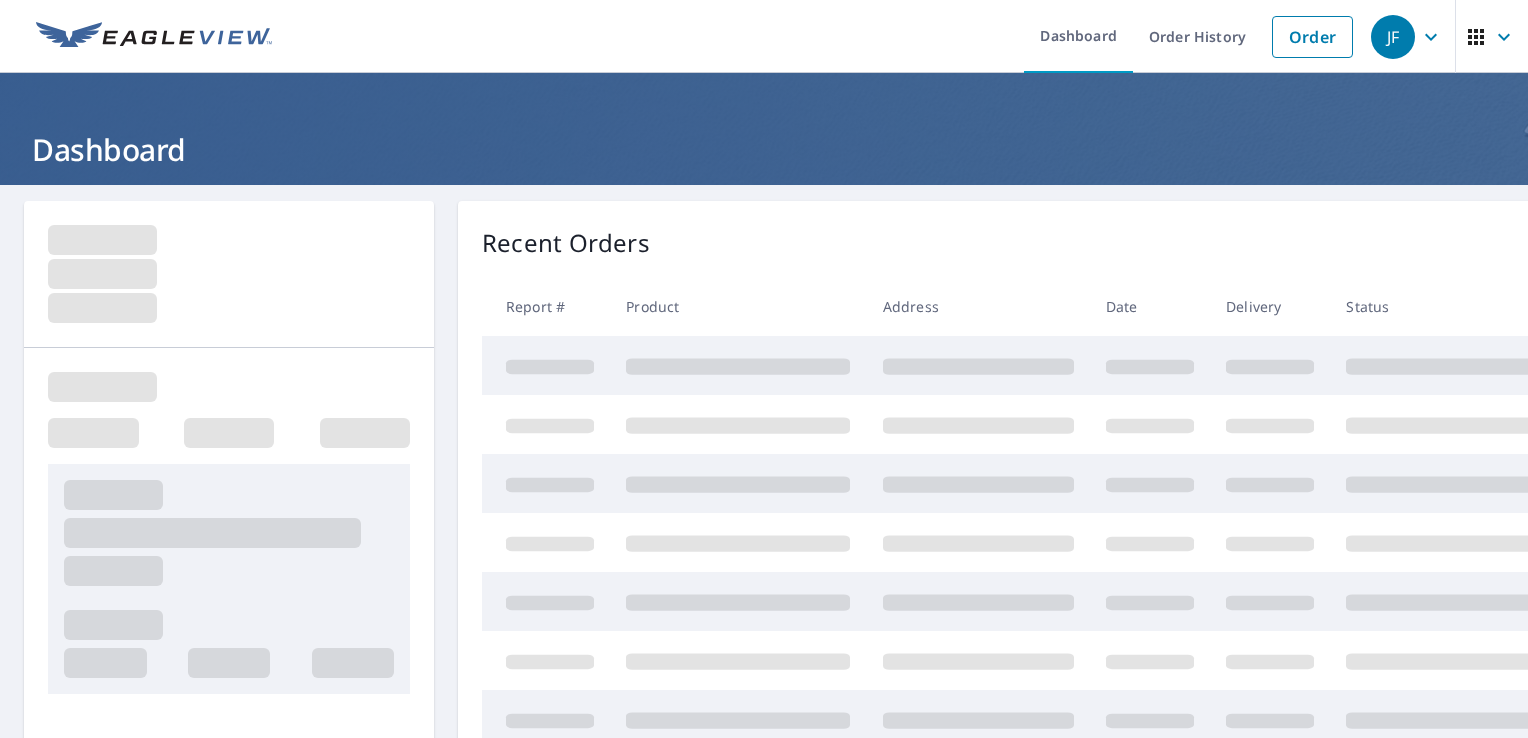 scroll, scrollTop: 0, scrollLeft: 0, axis: both 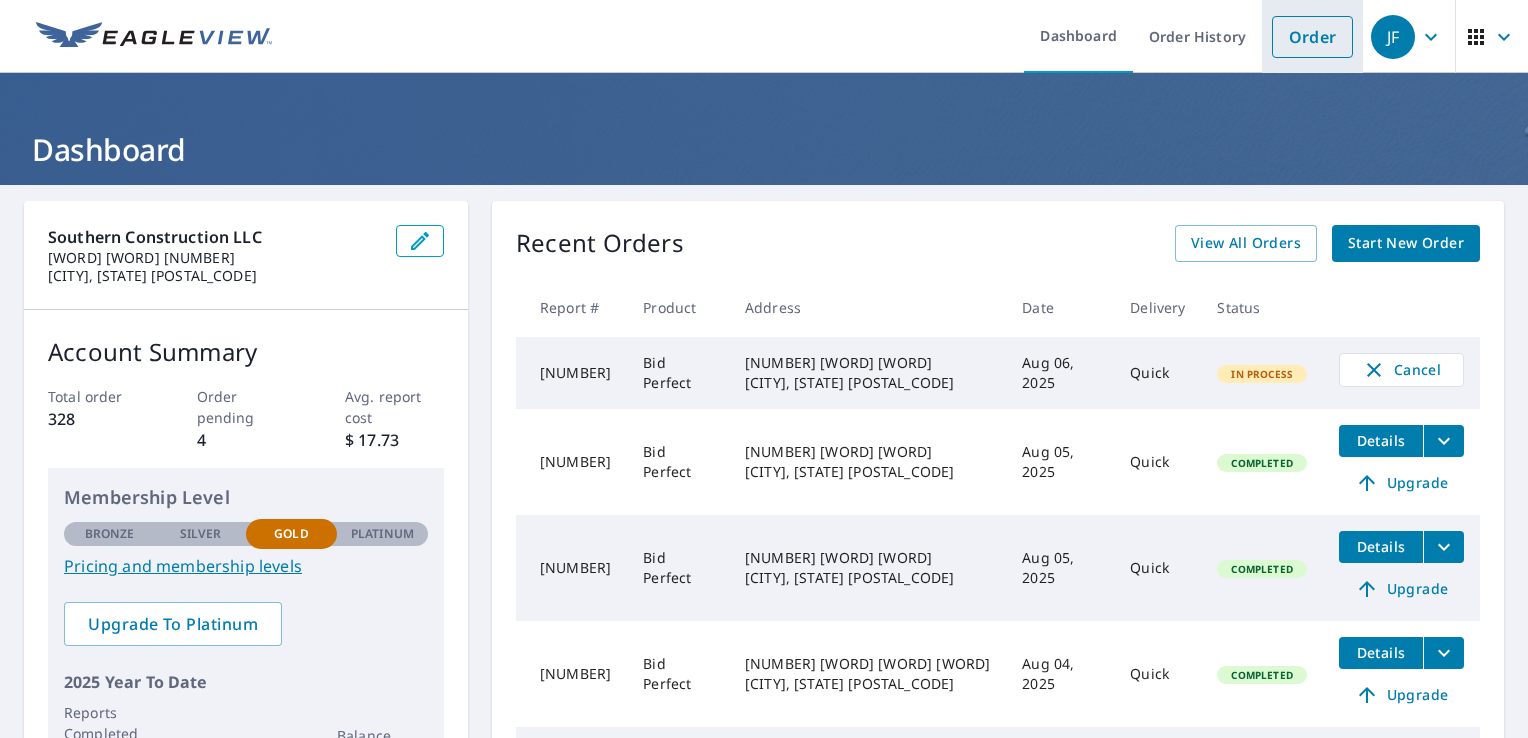 click on "Order" at bounding box center [1312, 37] 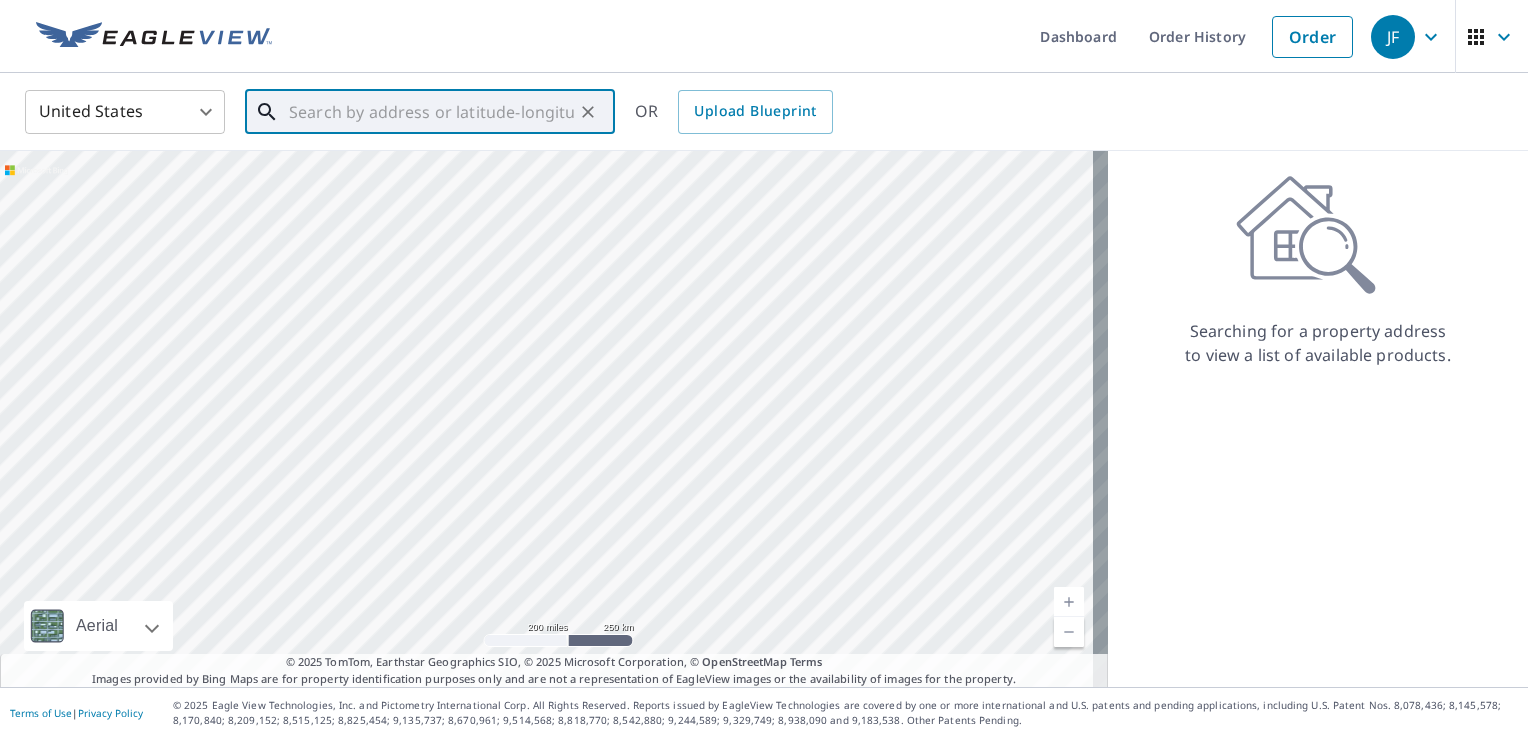 click at bounding box center [431, 112] 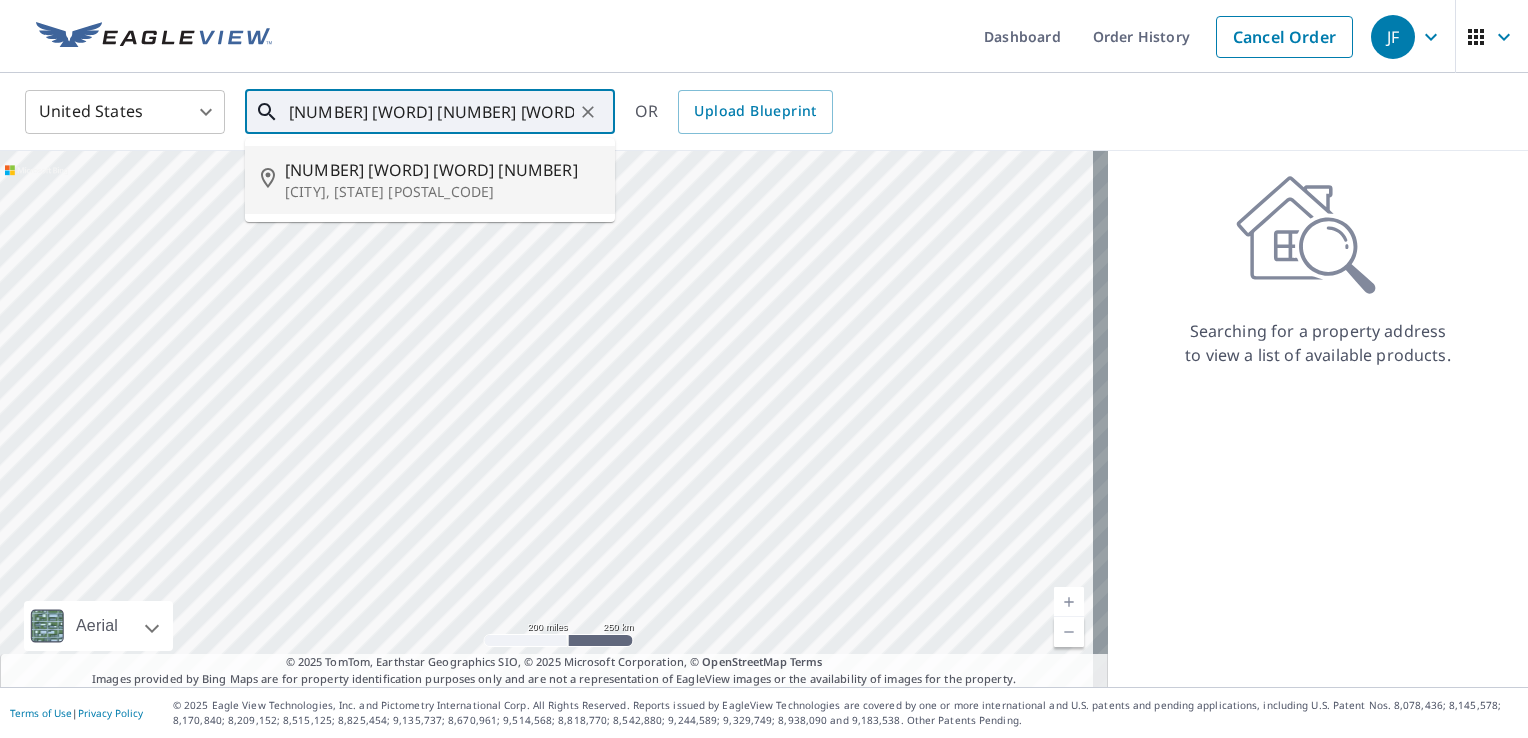 click on "[NUMBER] [WORD] [WORD] [NUMBER]" at bounding box center (442, 170) 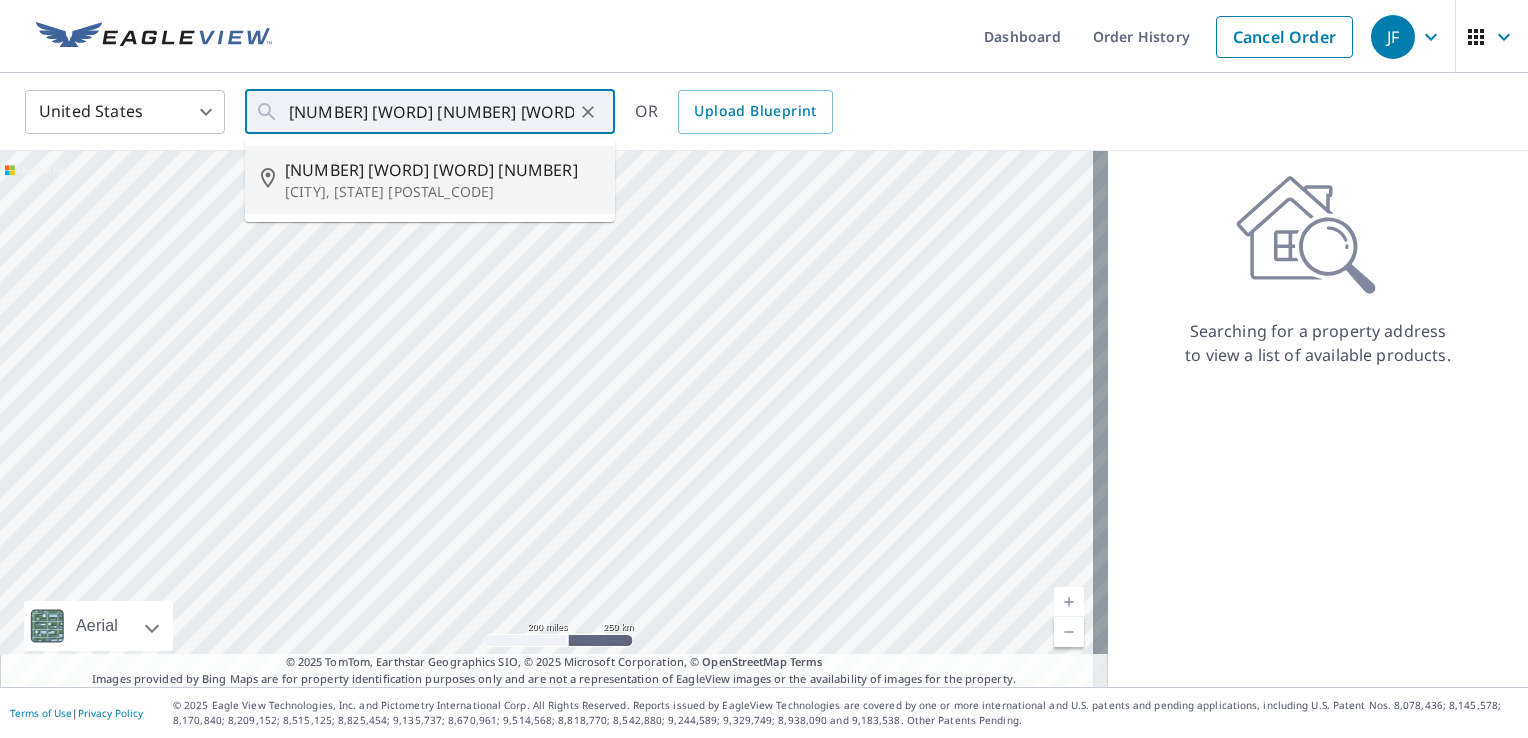 type on "[NUMBER] [WORD] [WORD] [NUMBER], [CITY], [STATE] [POSTAL_CODE]" 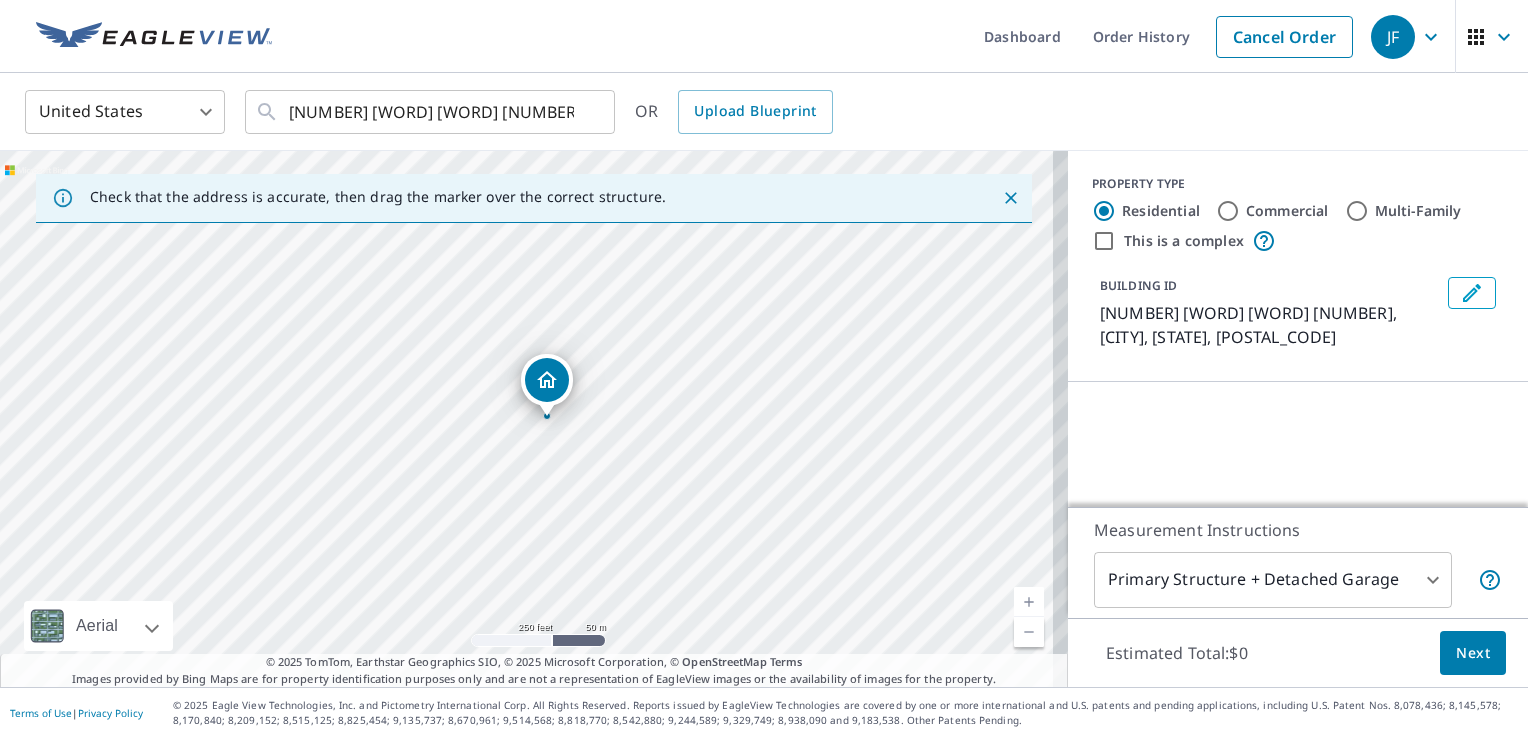 click at bounding box center (1029, 602) 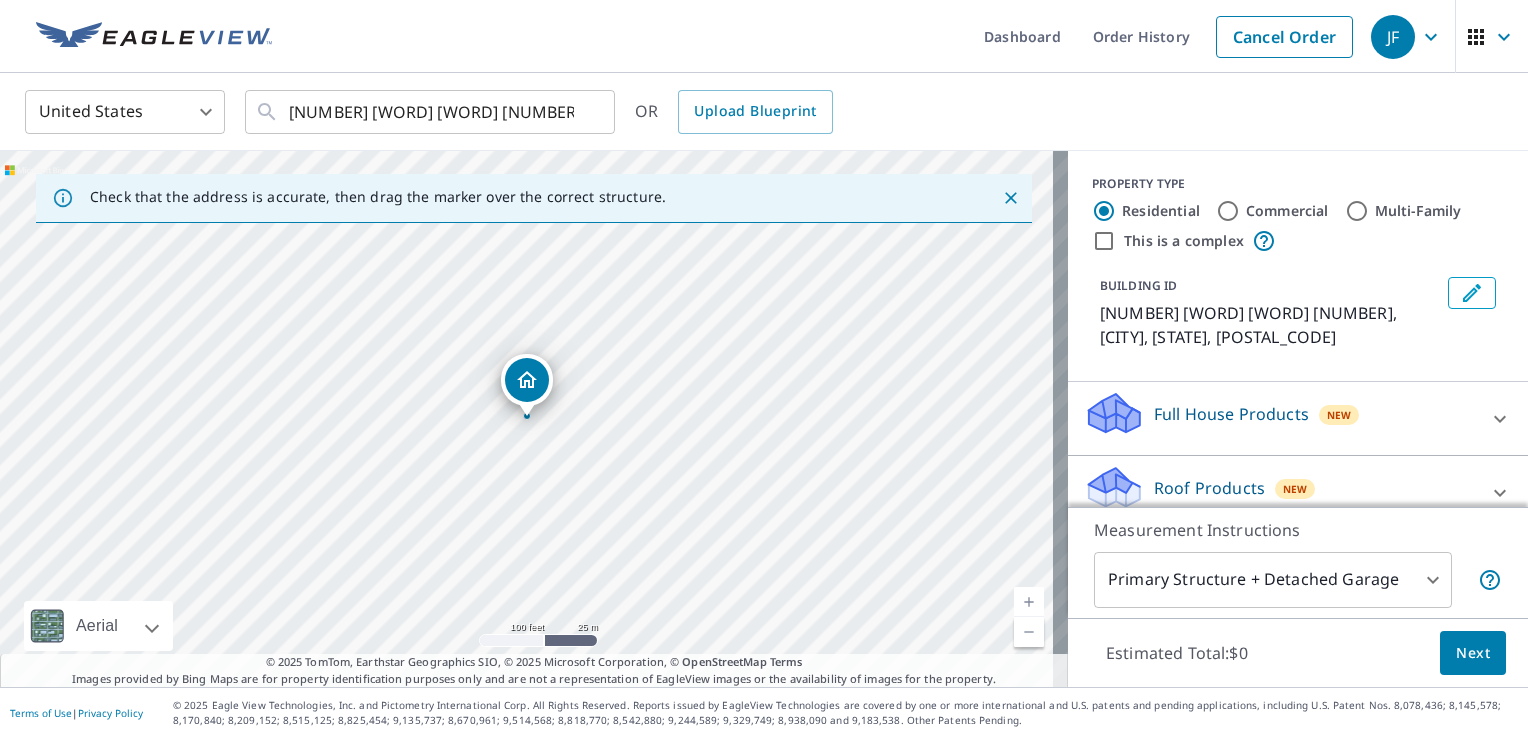 click at bounding box center (1029, 602) 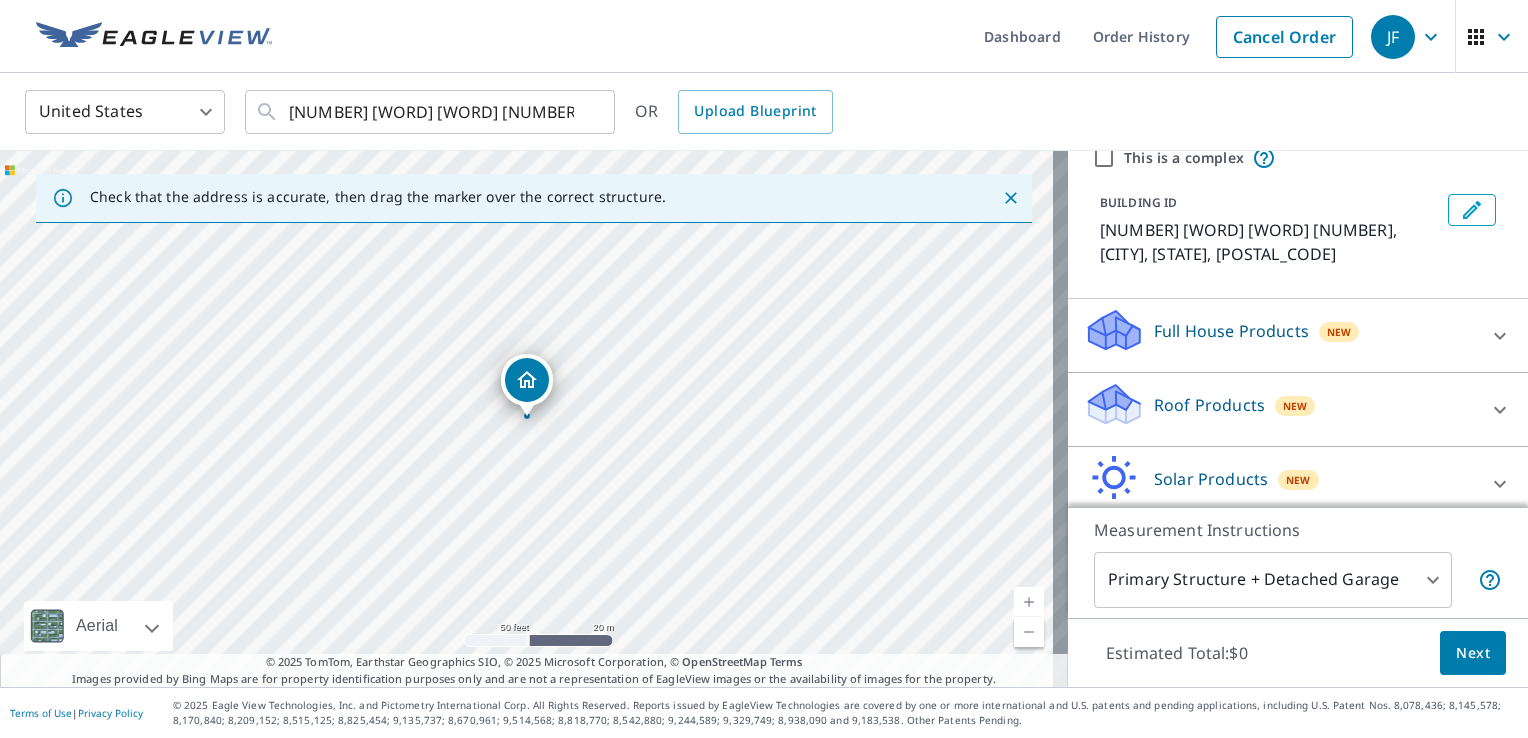 scroll, scrollTop: 169, scrollLeft: 0, axis: vertical 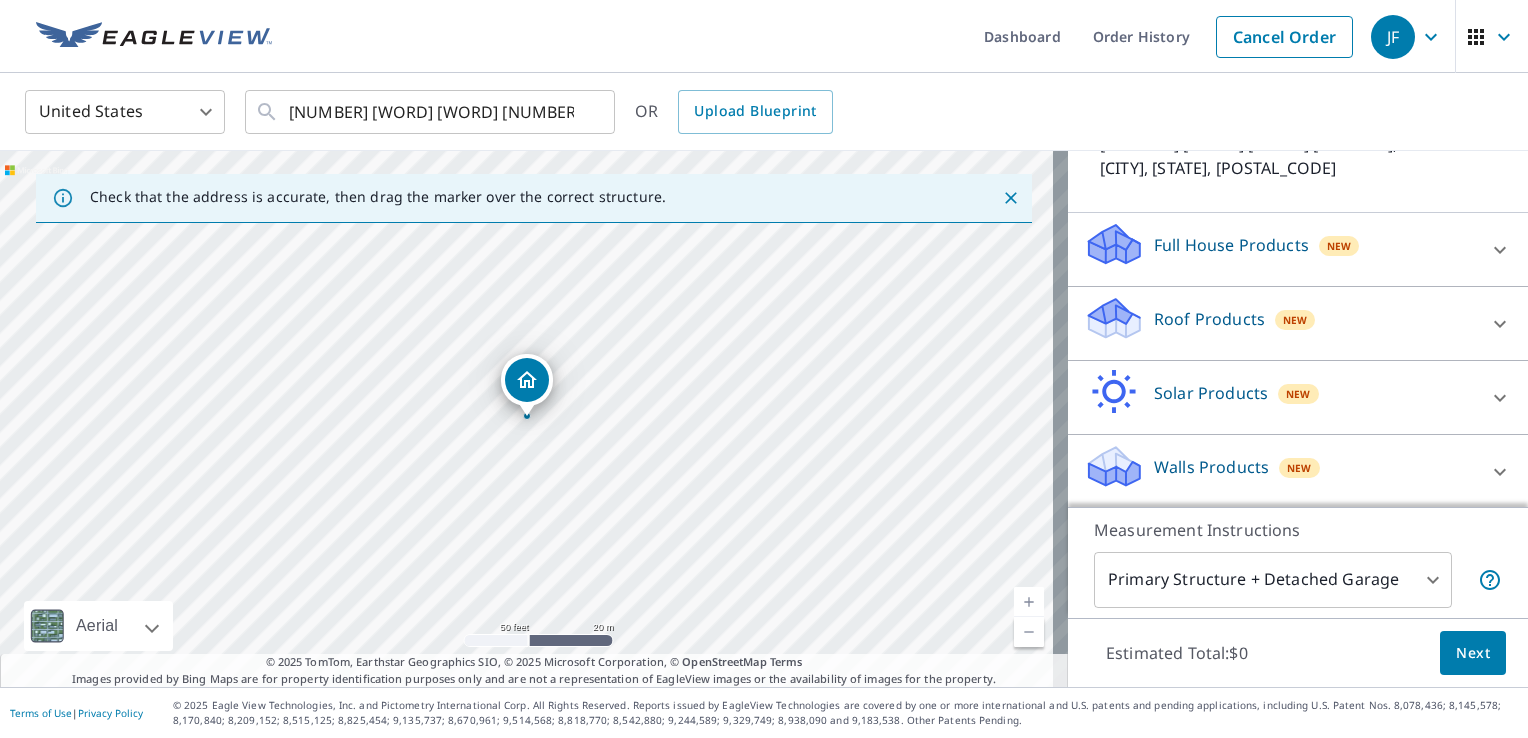 click 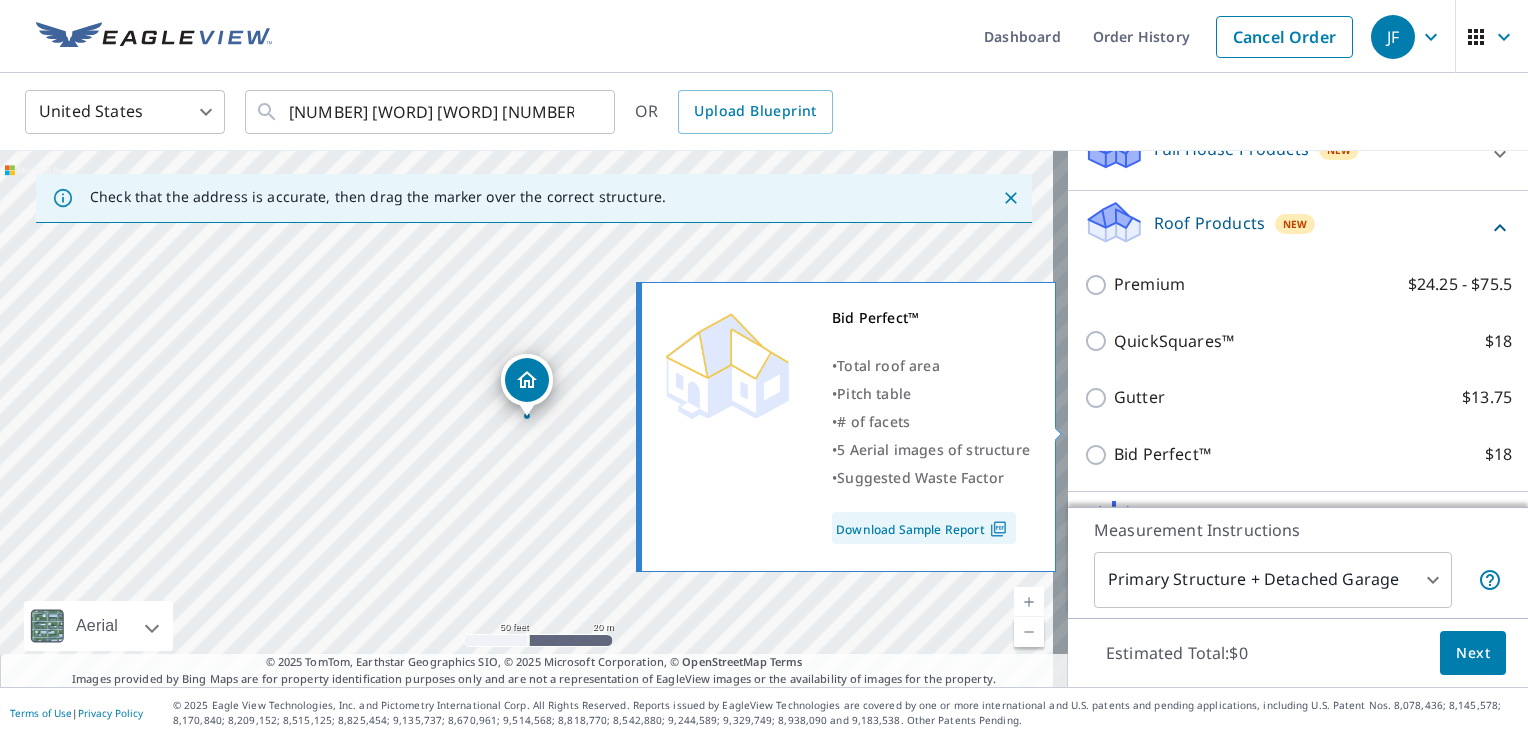 scroll, scrollTop: 395, scrollLeft: 0, axis: vertical 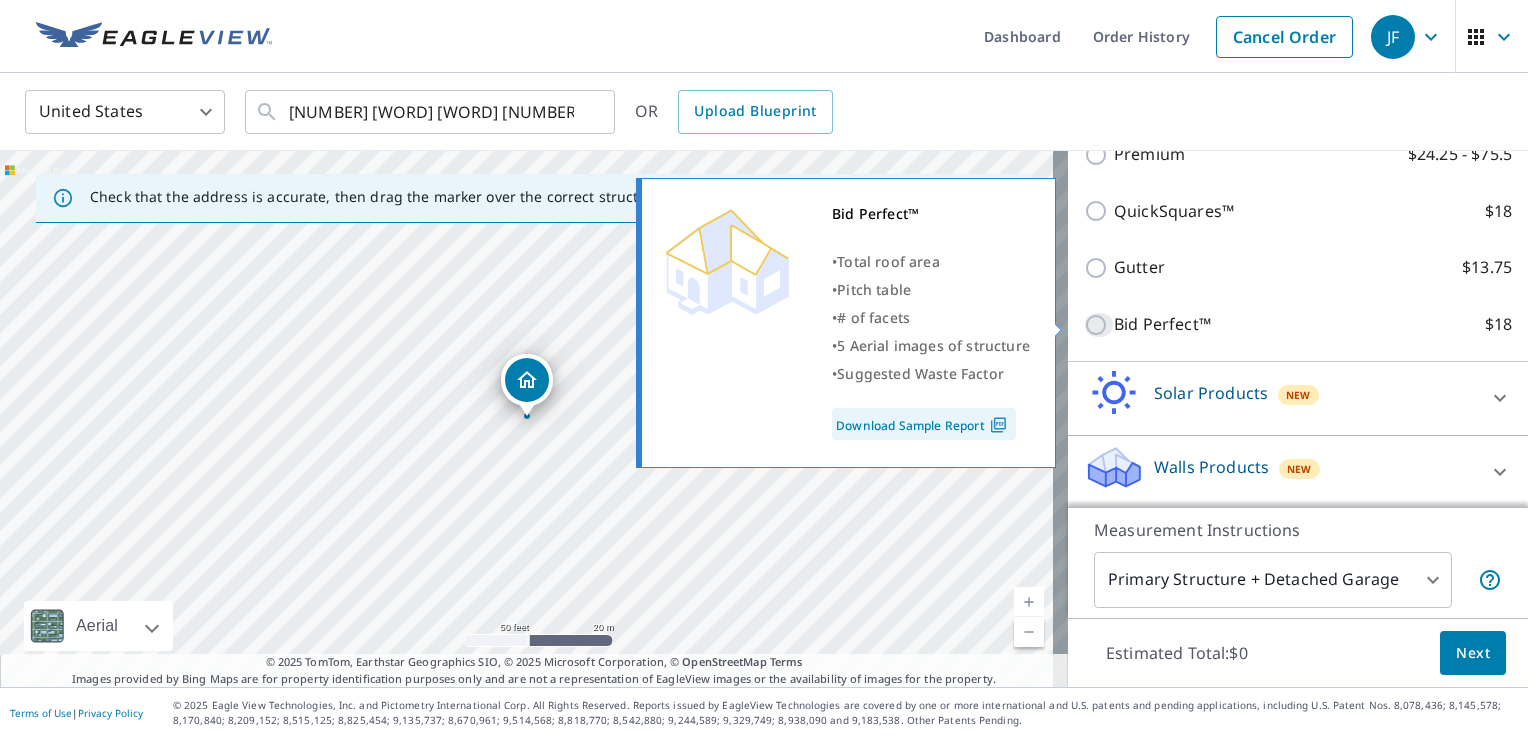 click on "Bid Perfect™ $18" at bounding box center (1099, 325) 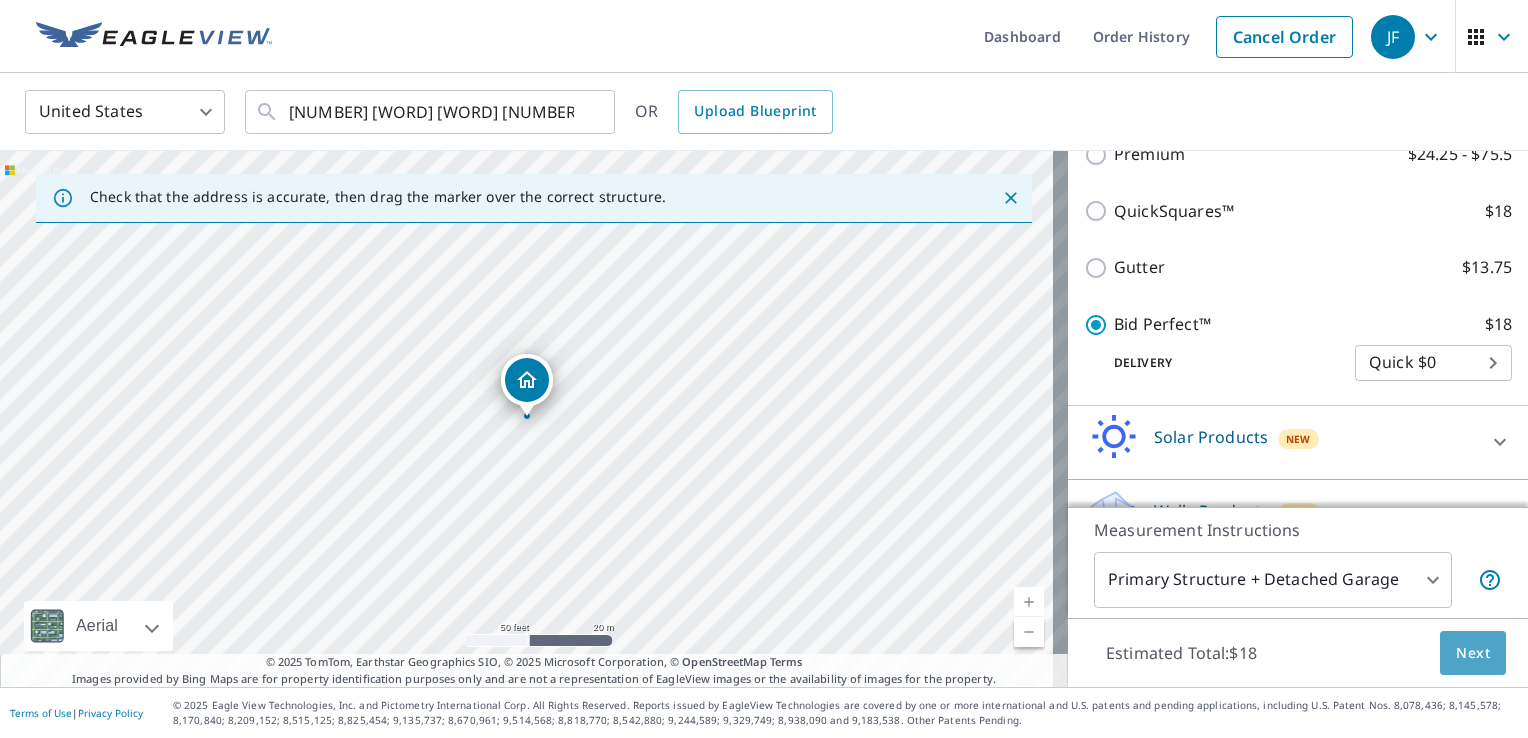 click on "Next" at bounding box center [1473, 653] 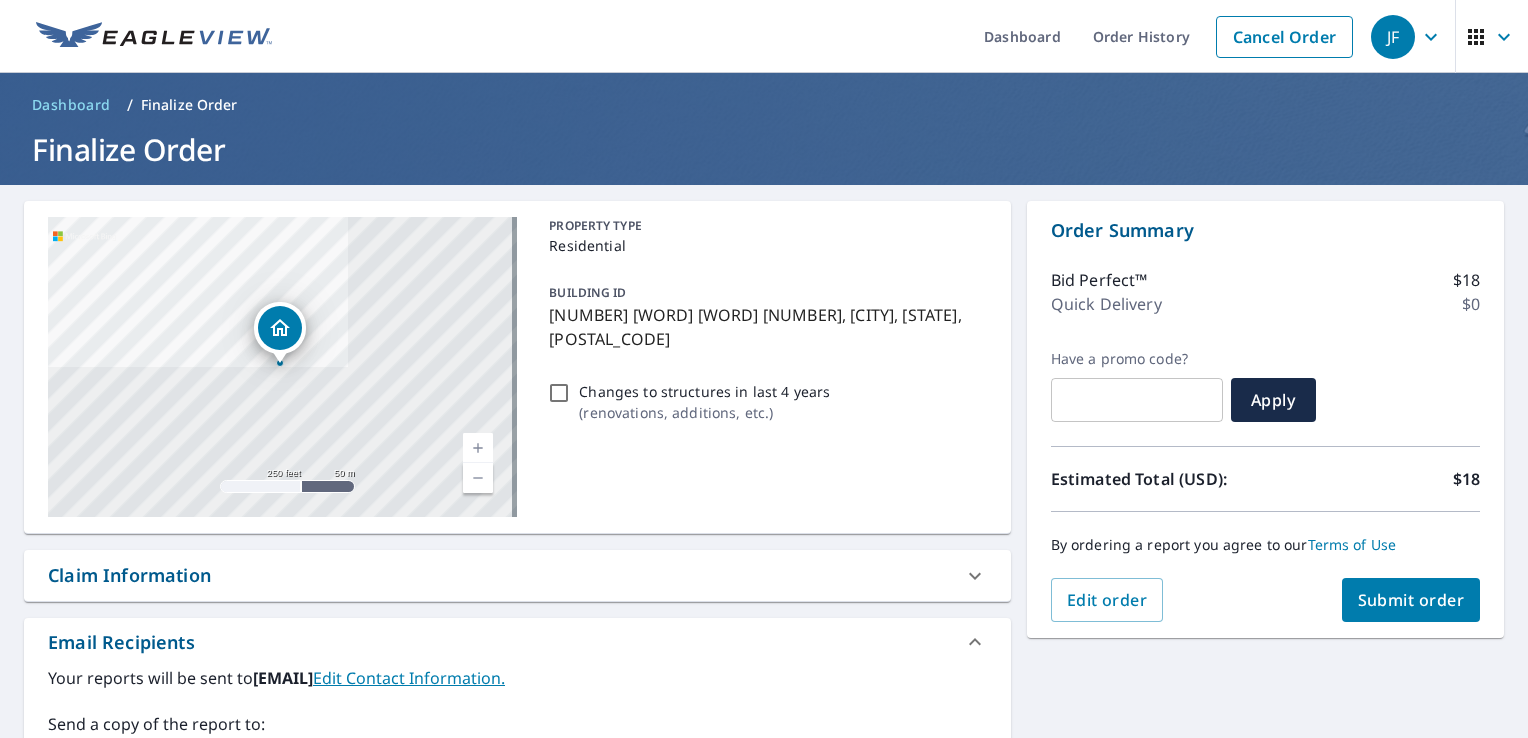 click on "Submit order" at bounding box center (1411, 600) 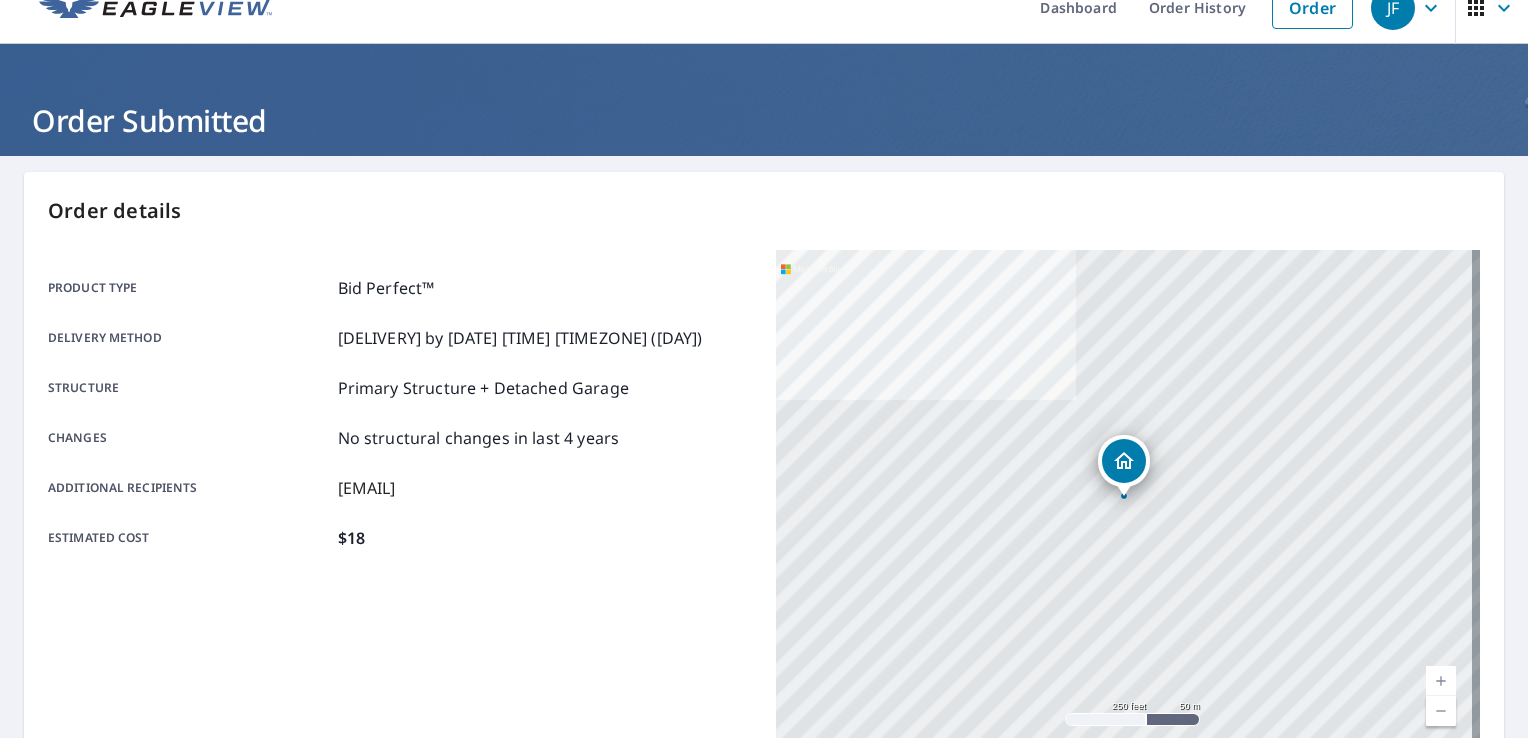 scroll, scrollTop: 0, scrollLeft: 0, axis: both 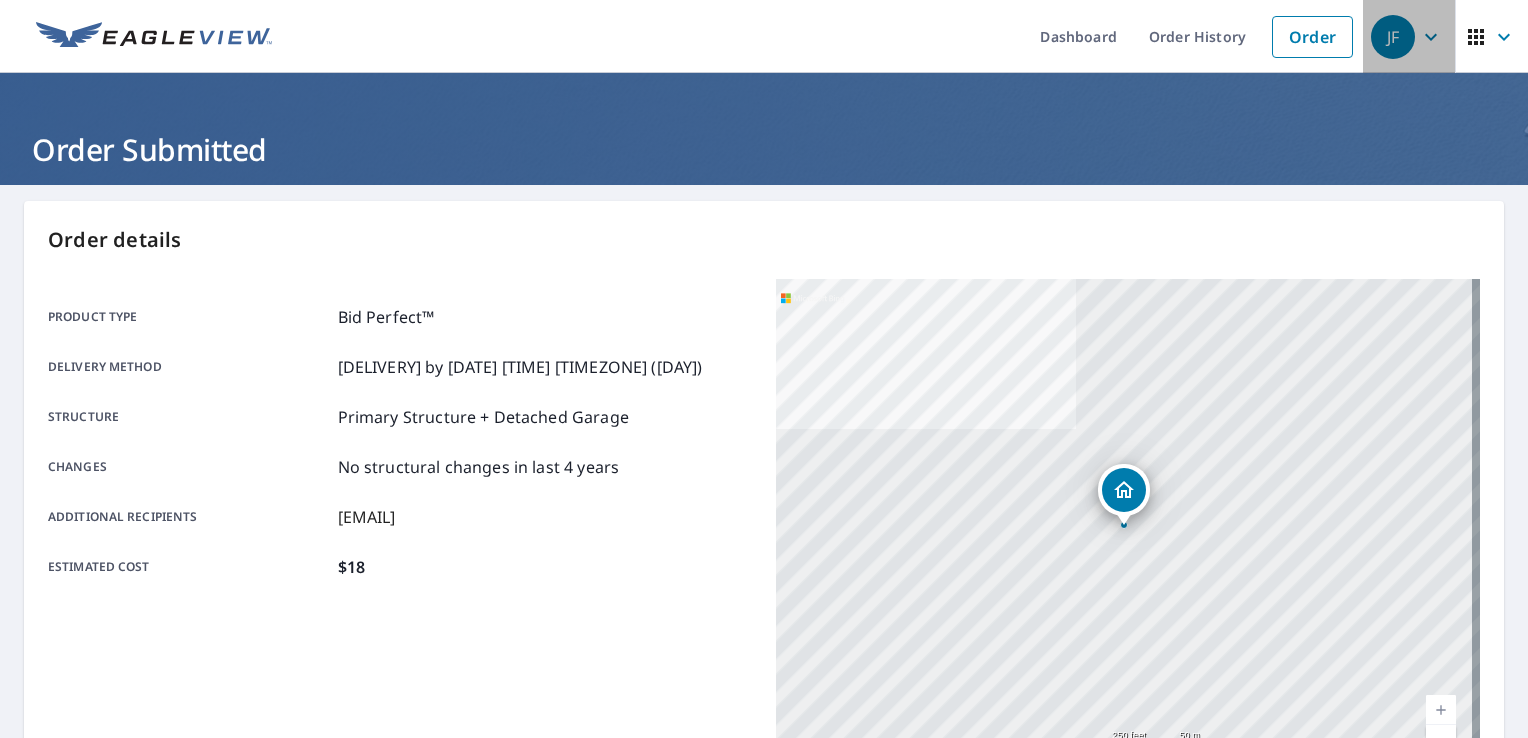 click 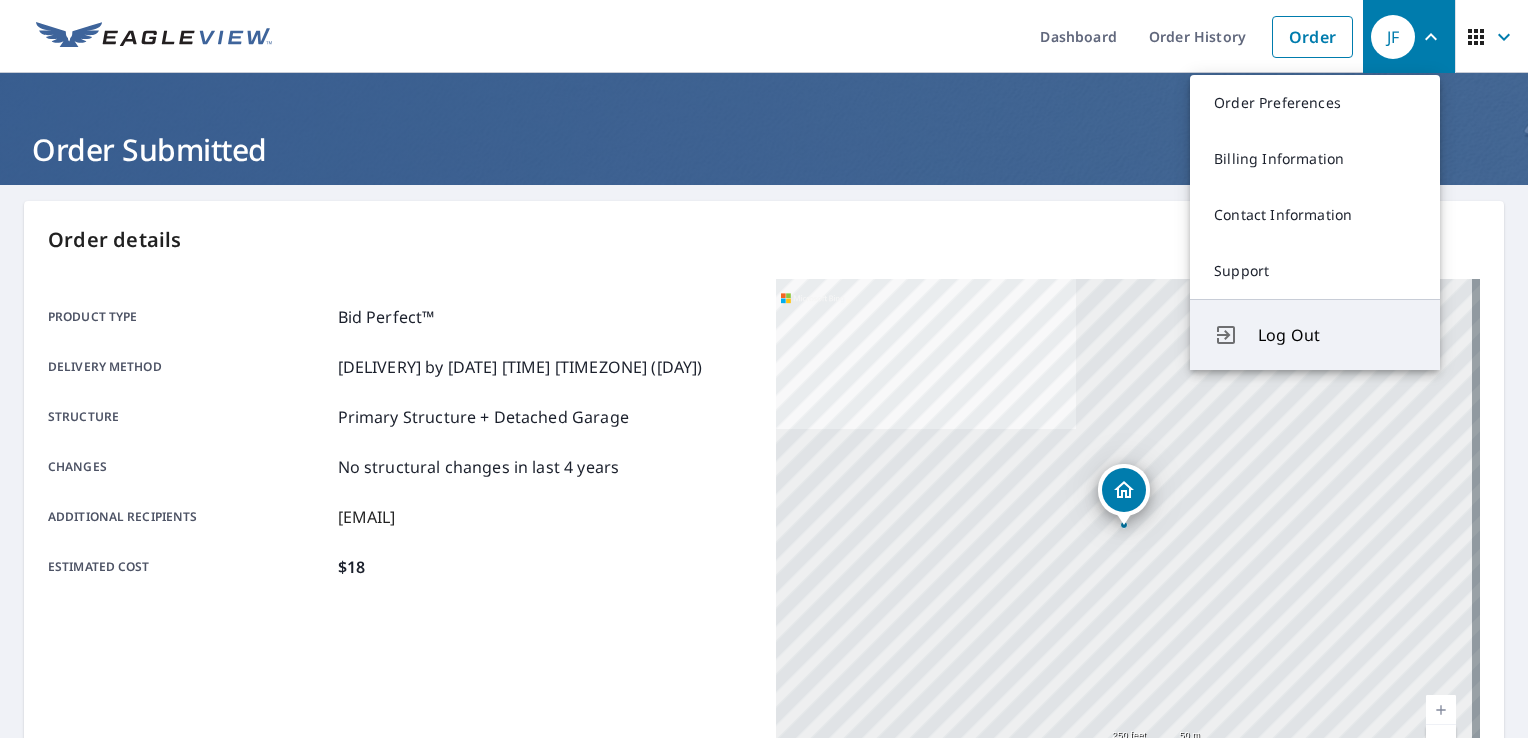 click on "Log Out" at bounding box center (1337, 335) 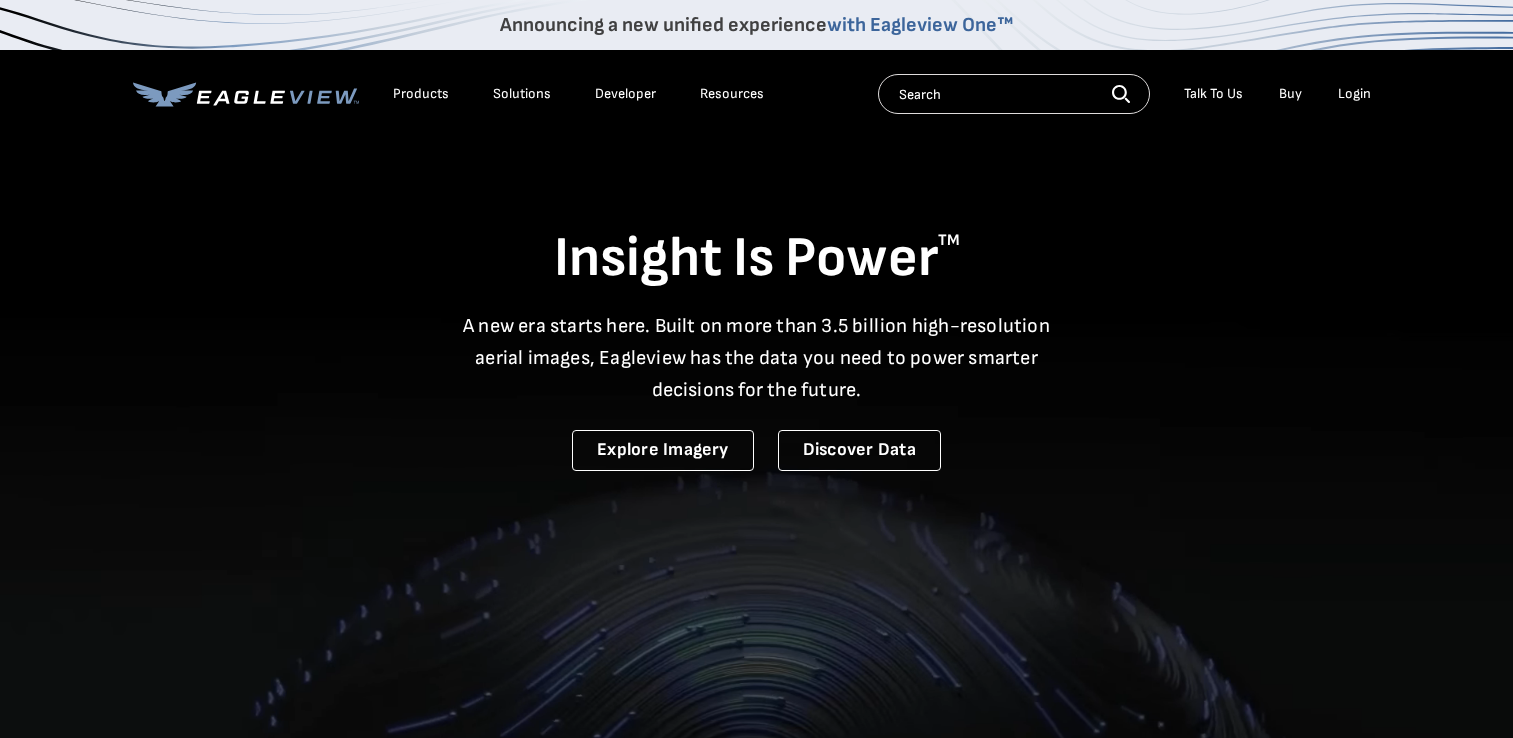 scroll, scrollTop: 0, scrollLeft: 0, axis: both 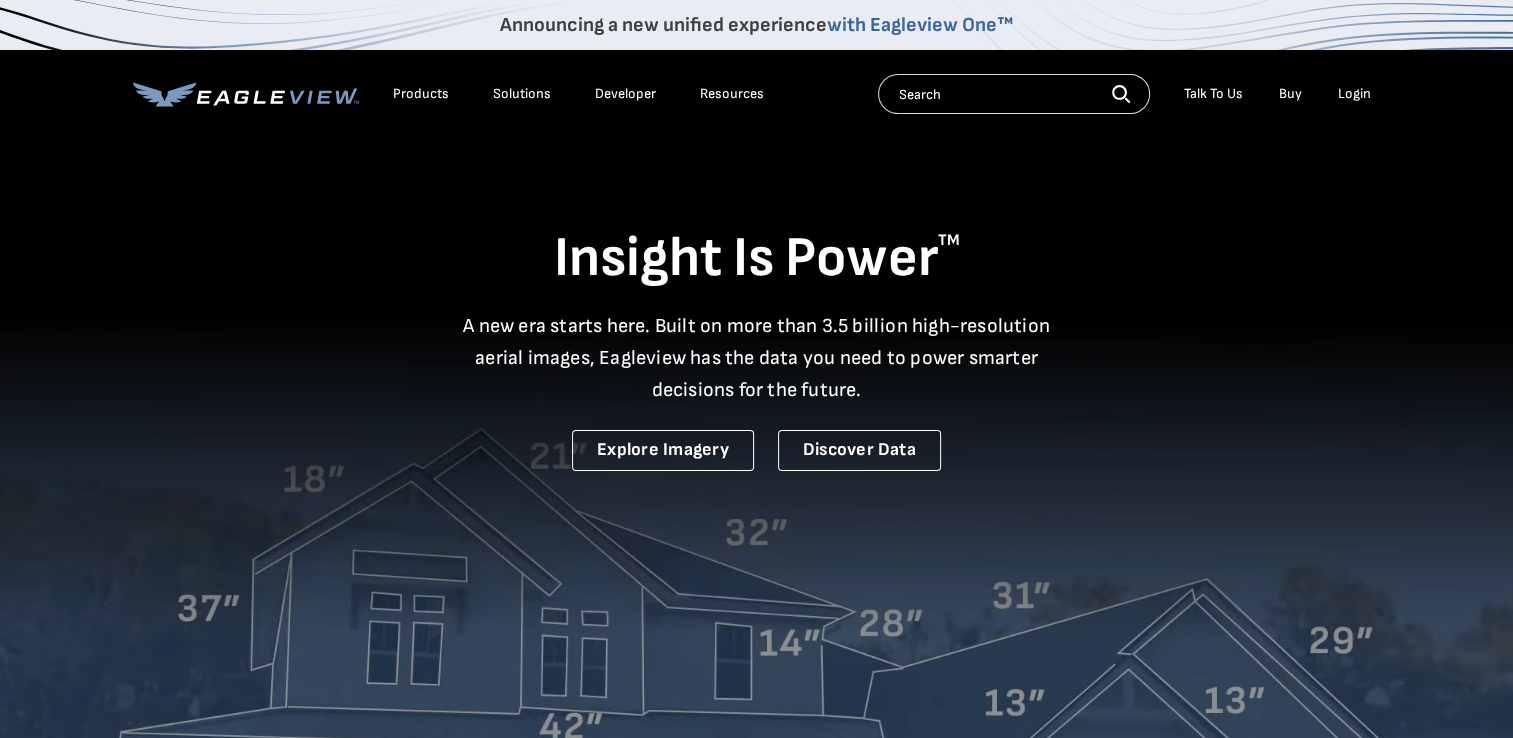 click on "Login" at bounding box center (1354, 94) 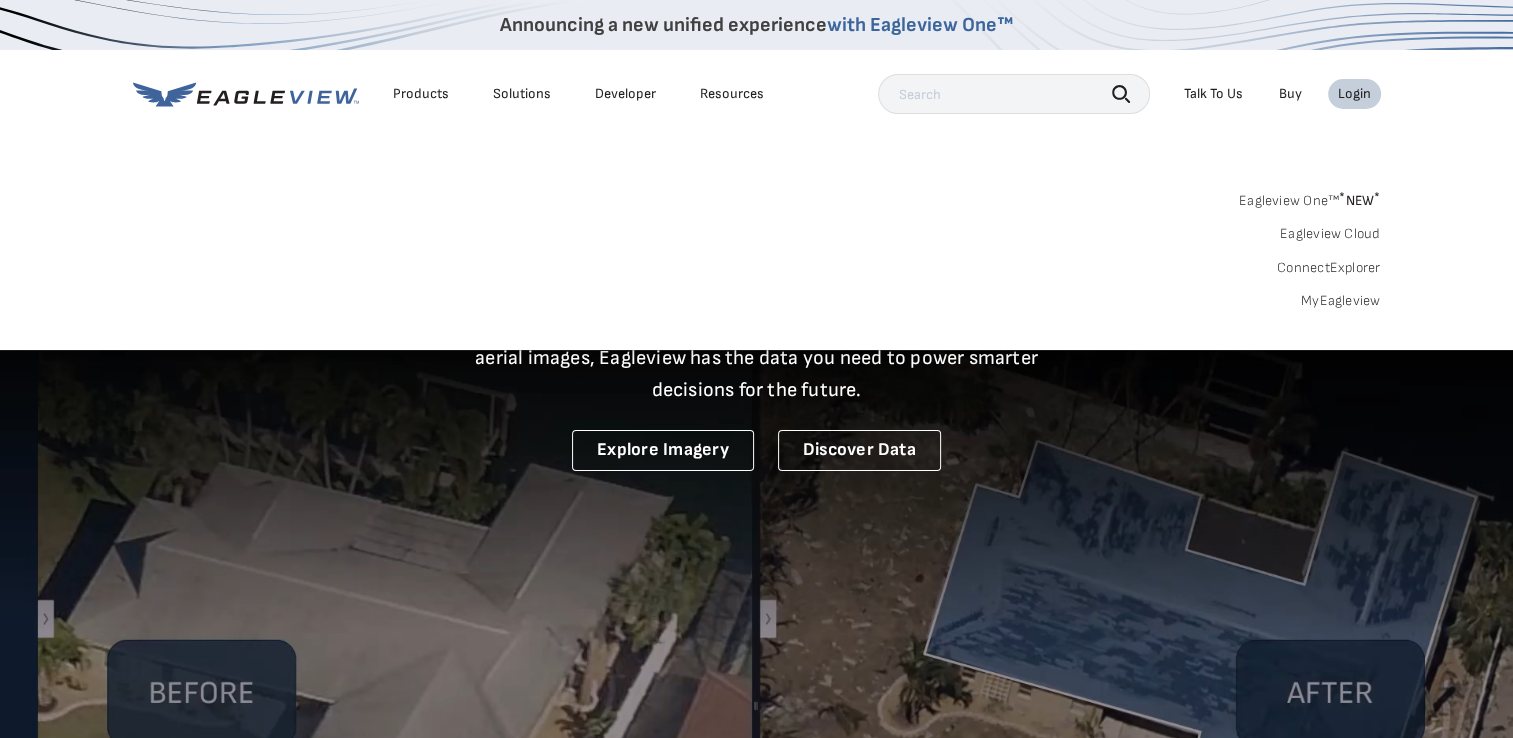 click on "MyEagleview" at bounding box center (1341, 301) 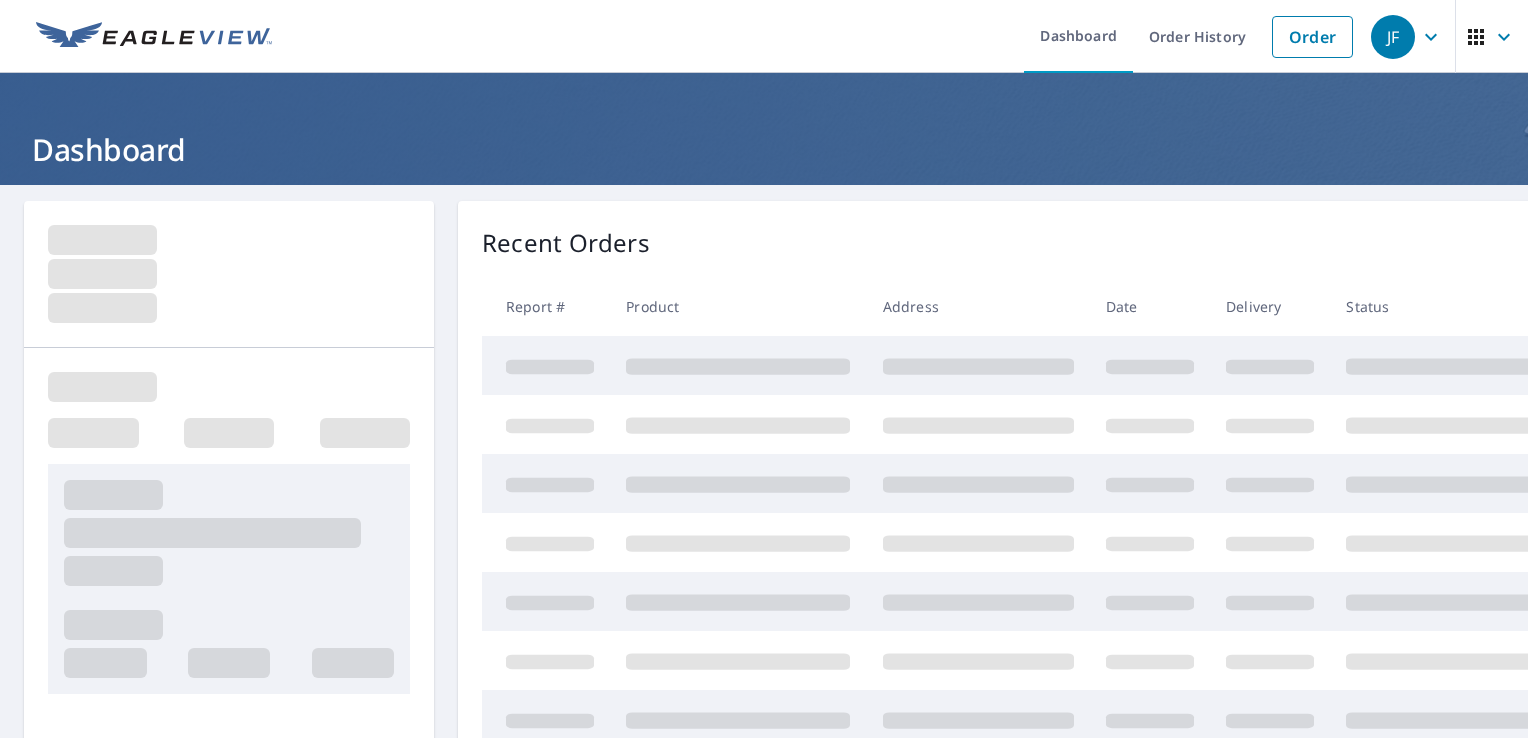 scroll, scrollTop: 0, scrollLeft: 0, axis: both 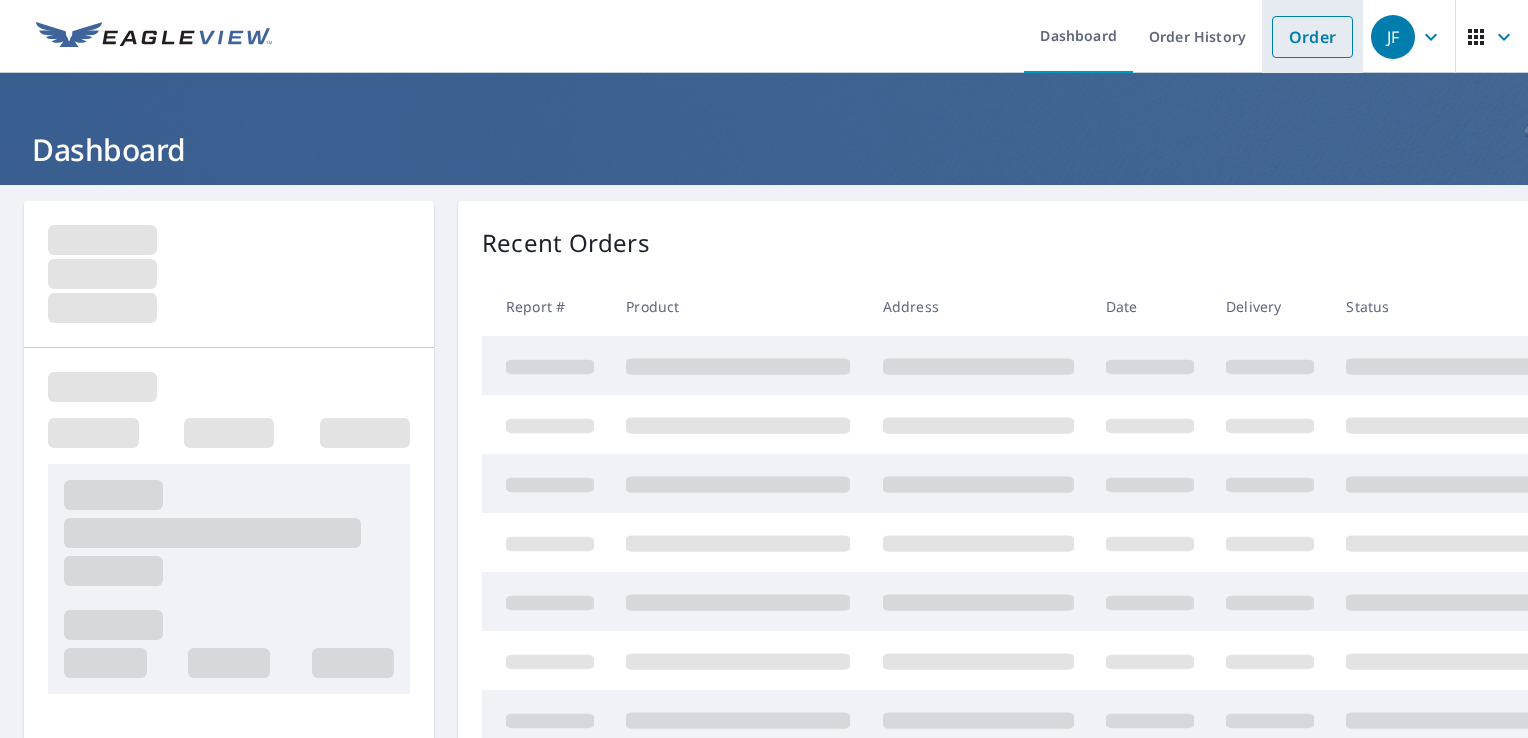 click on "Order" at bounding box center (1312, 37) 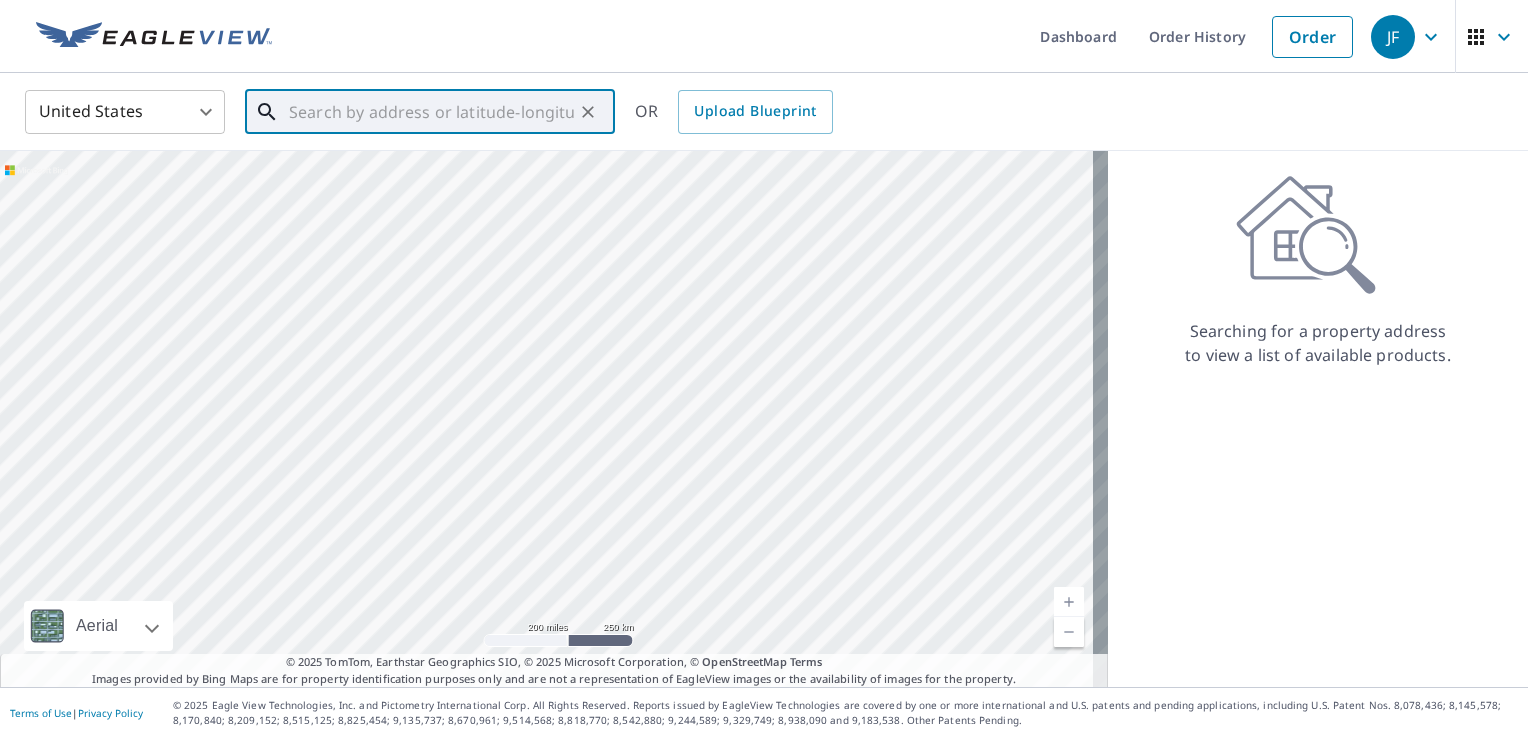 click at bounding box center (431, 112) 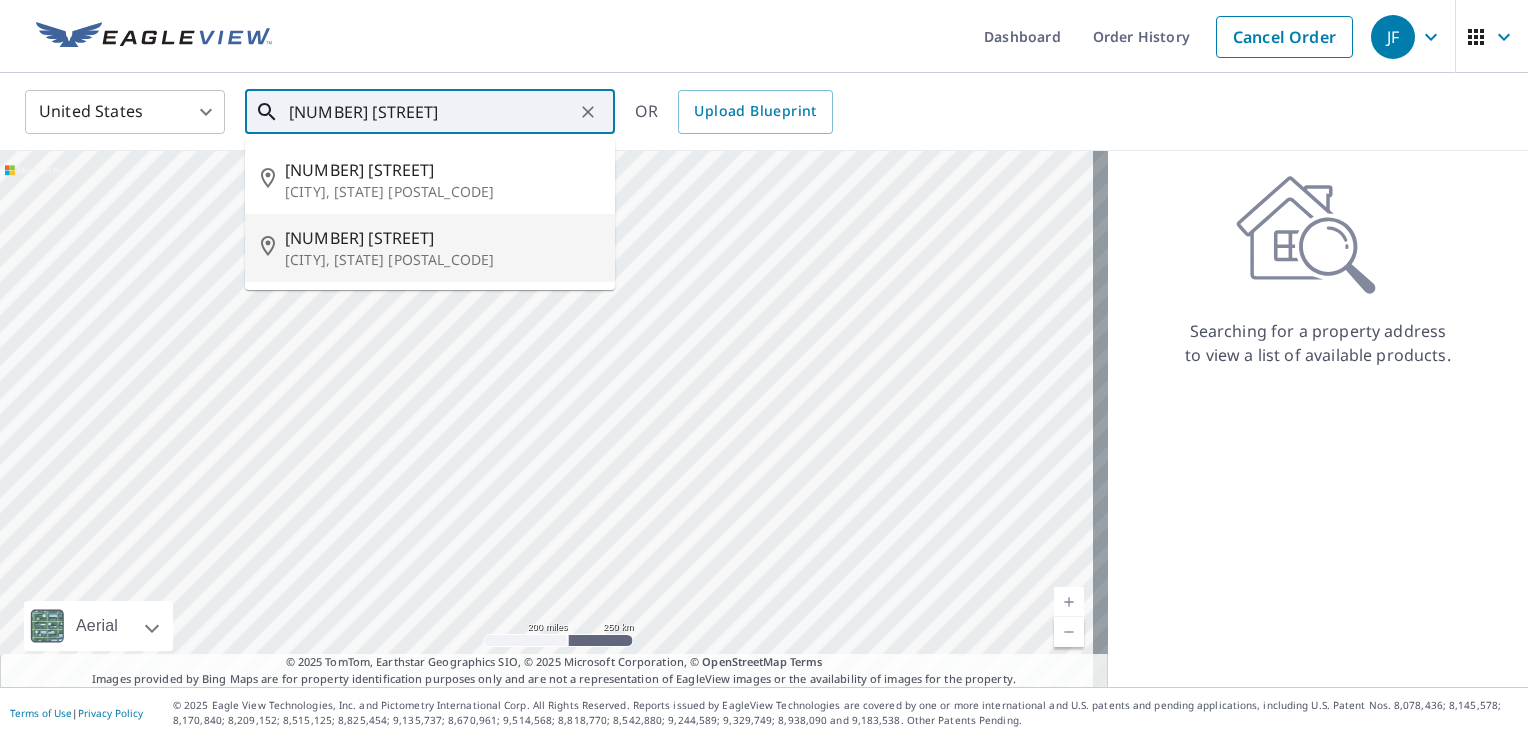 click on "[NUMBER] [STREET]" at bounding box center (442, 238) 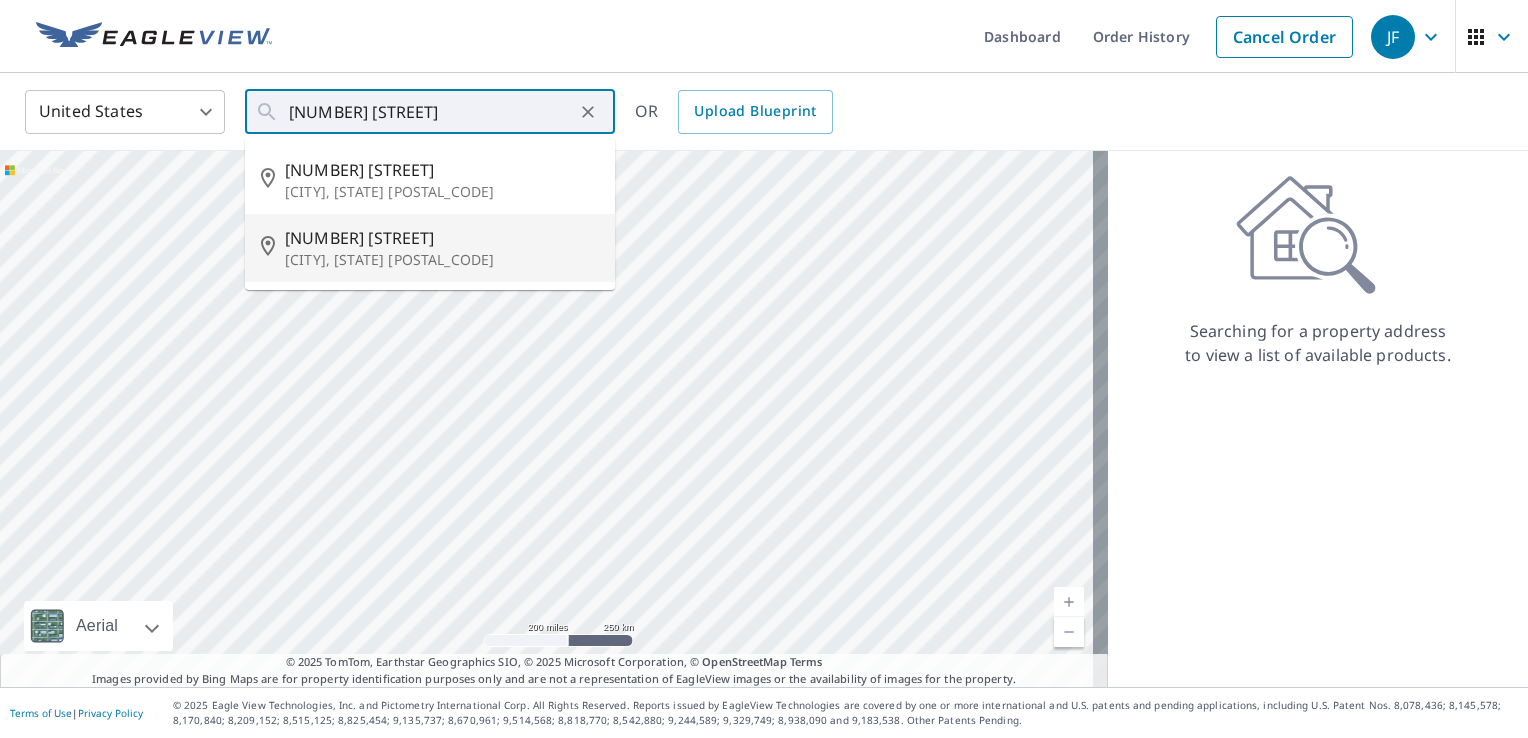 type on "[NUMBER] [STREET], [CITY], [STATE] [POSTAL_CODE]" 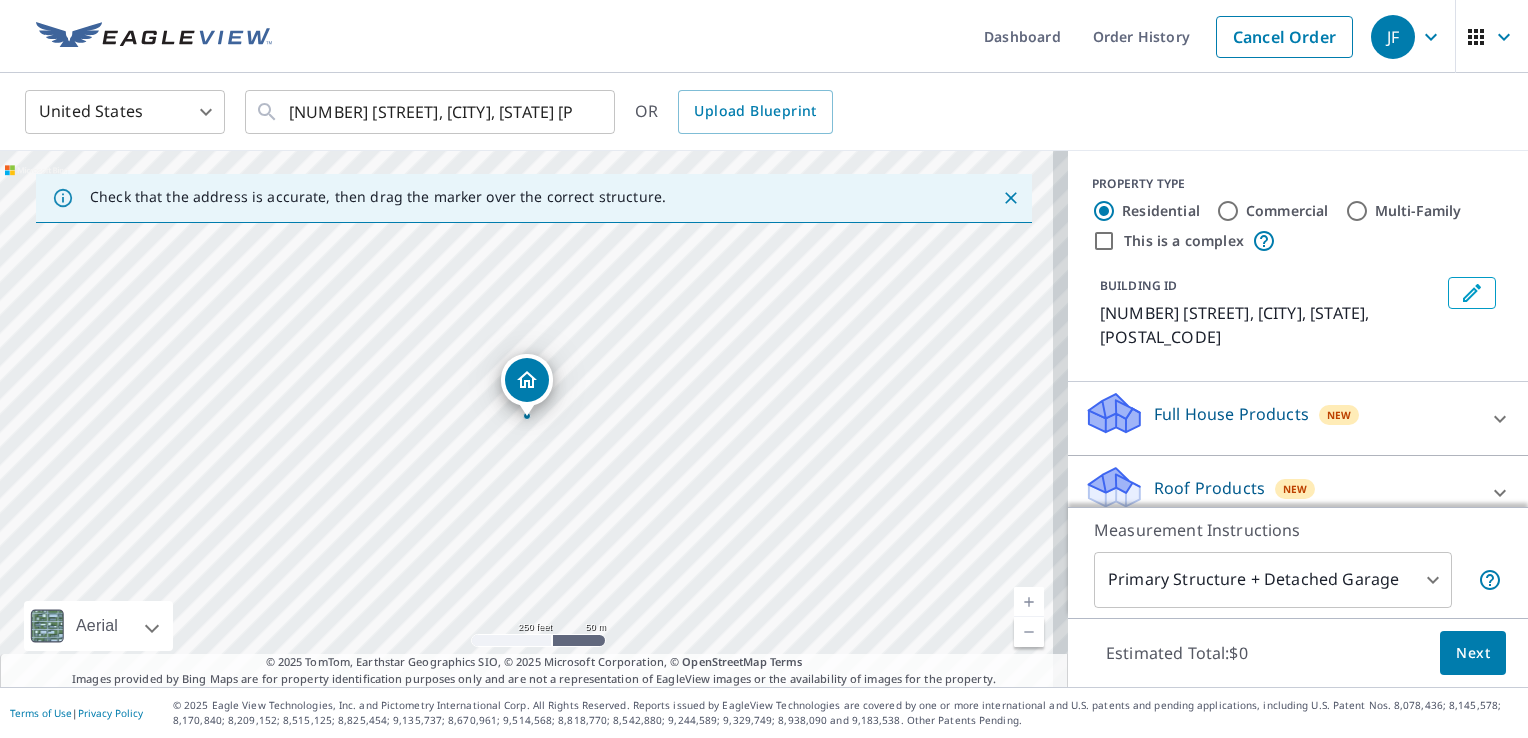 click at bounding box center (1029, 602) 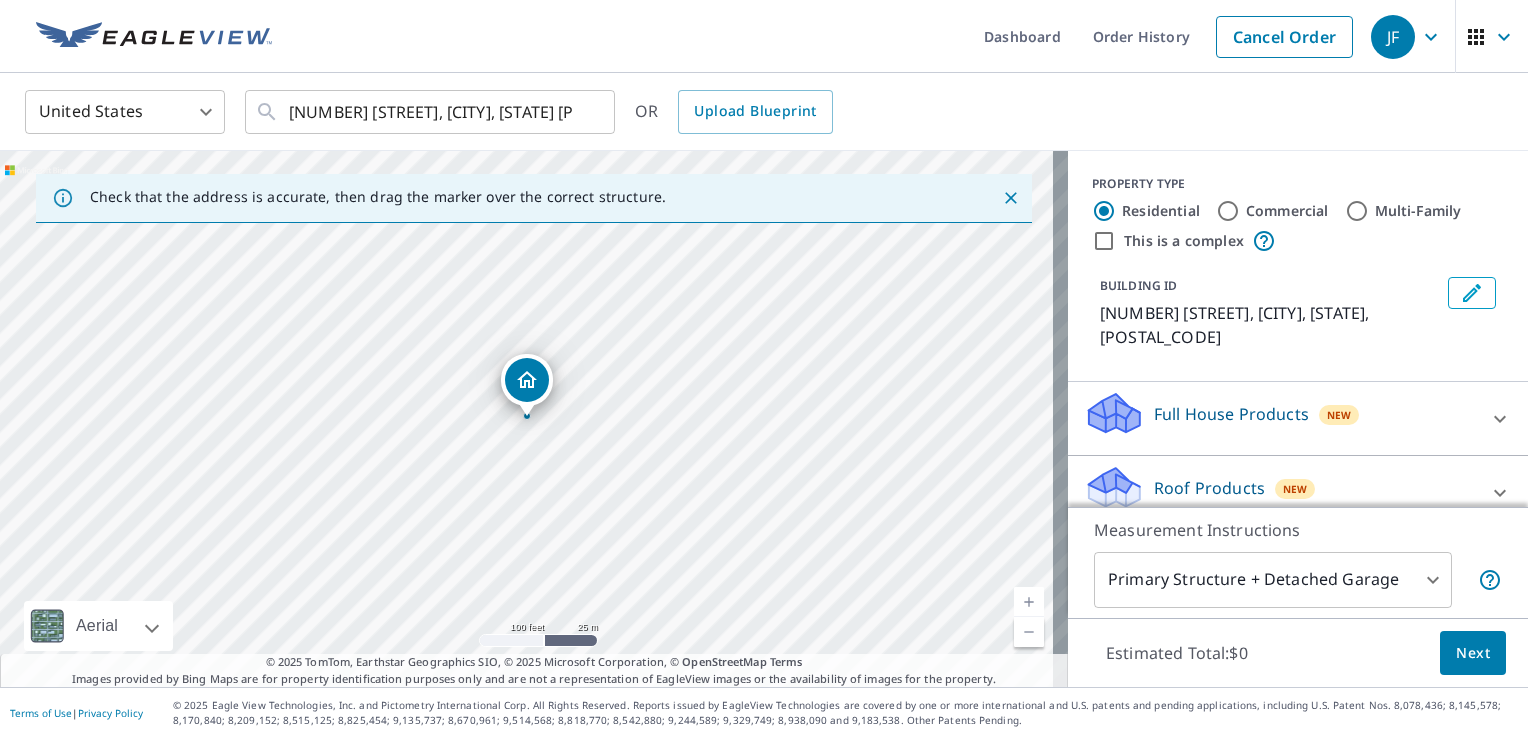 click at bounding box center (1029, 602) 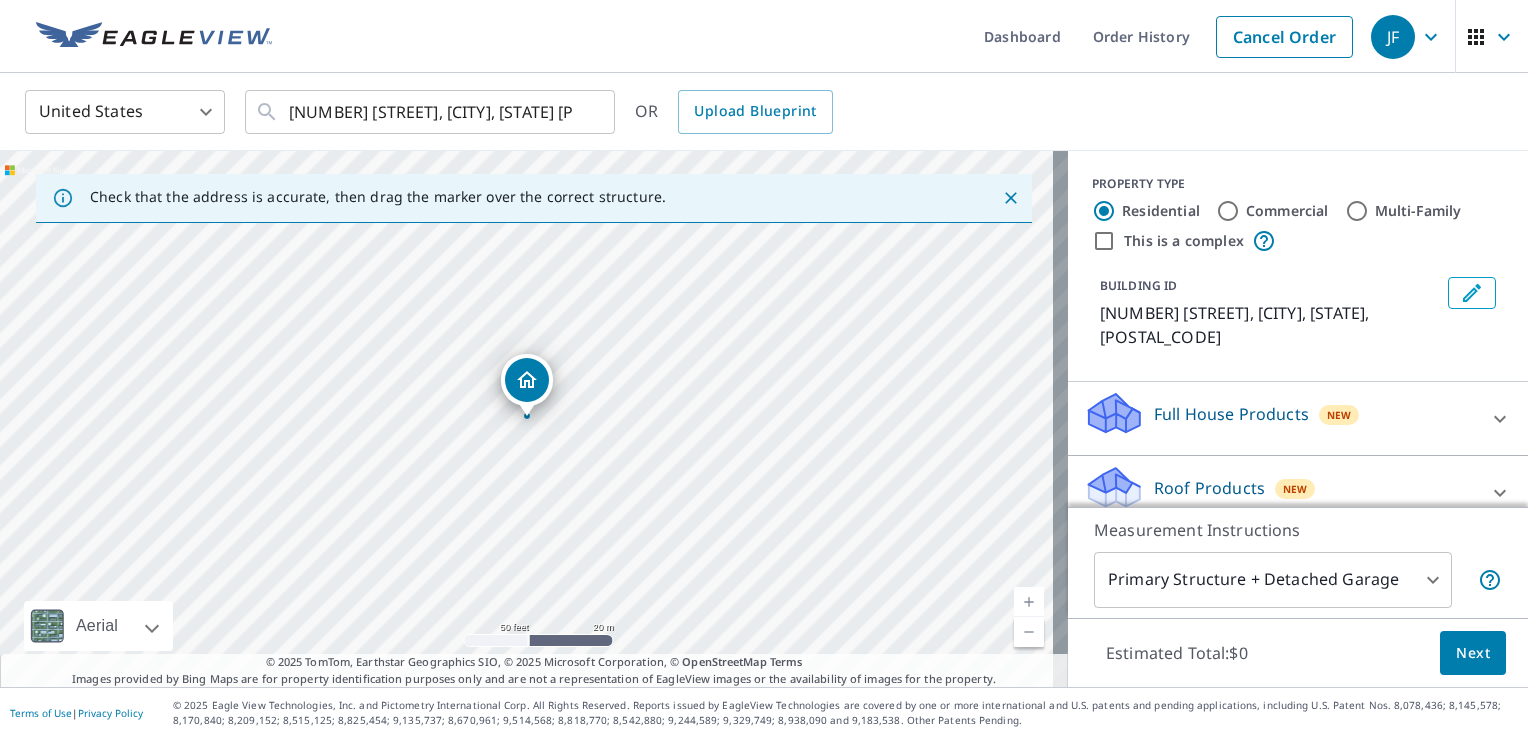 click at bounding box center [1029, 602] 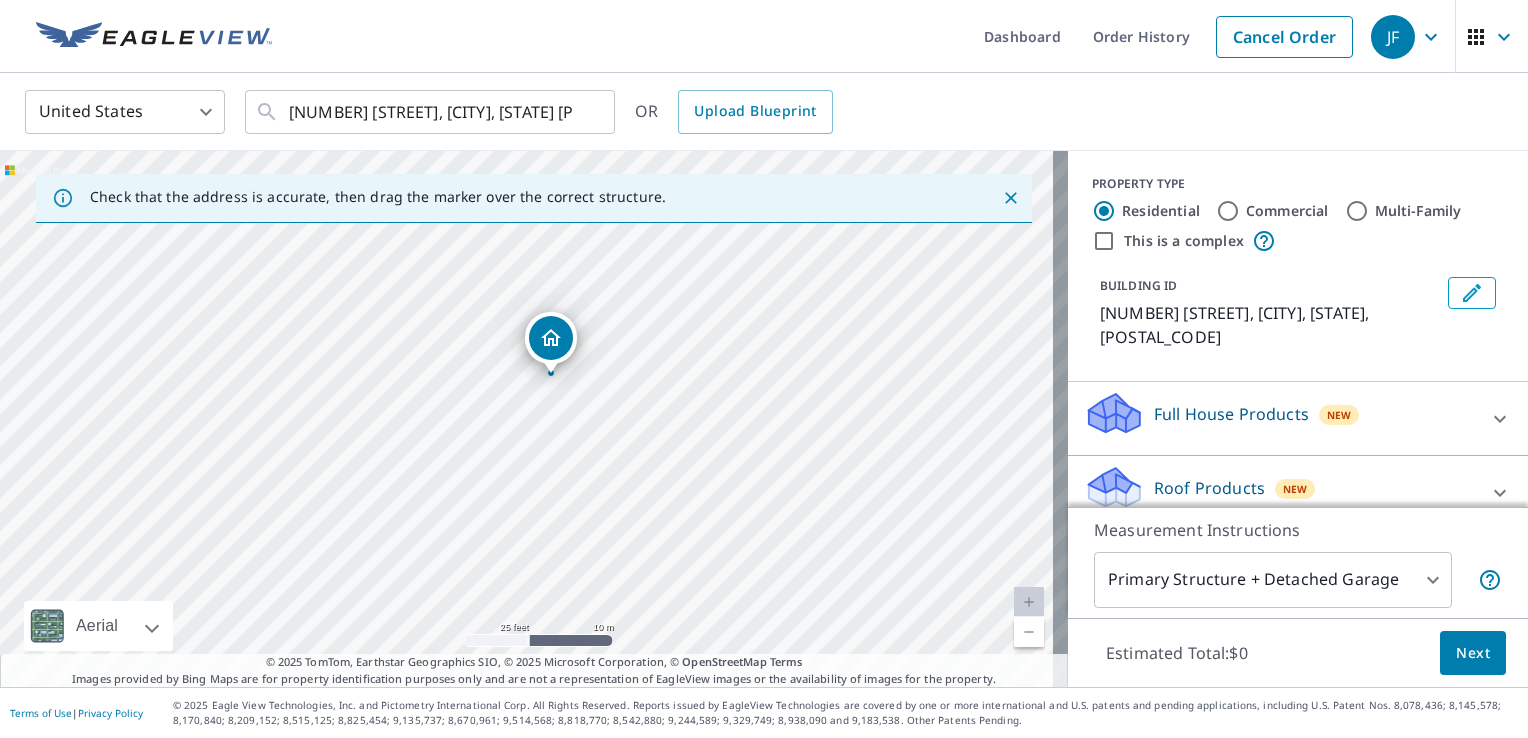 drag, startPoint x: 517, startPoint y: 375, endPoint x: 541, endPoint y: 332, distance: 49.24429 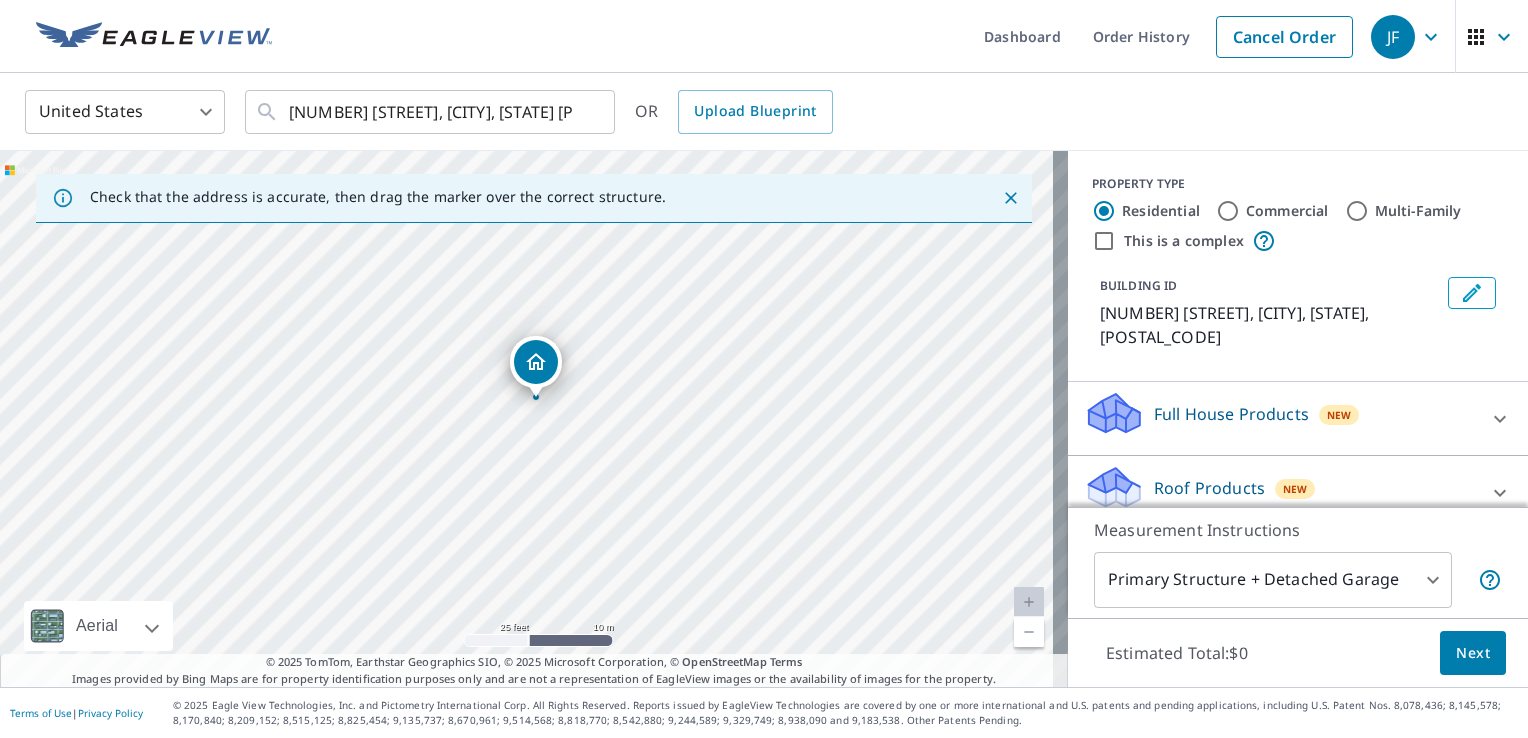 drag, startPoint x: 527, startPoint y: 369, endPoint x: 536, endPoint y: 350, distance: 21.023796 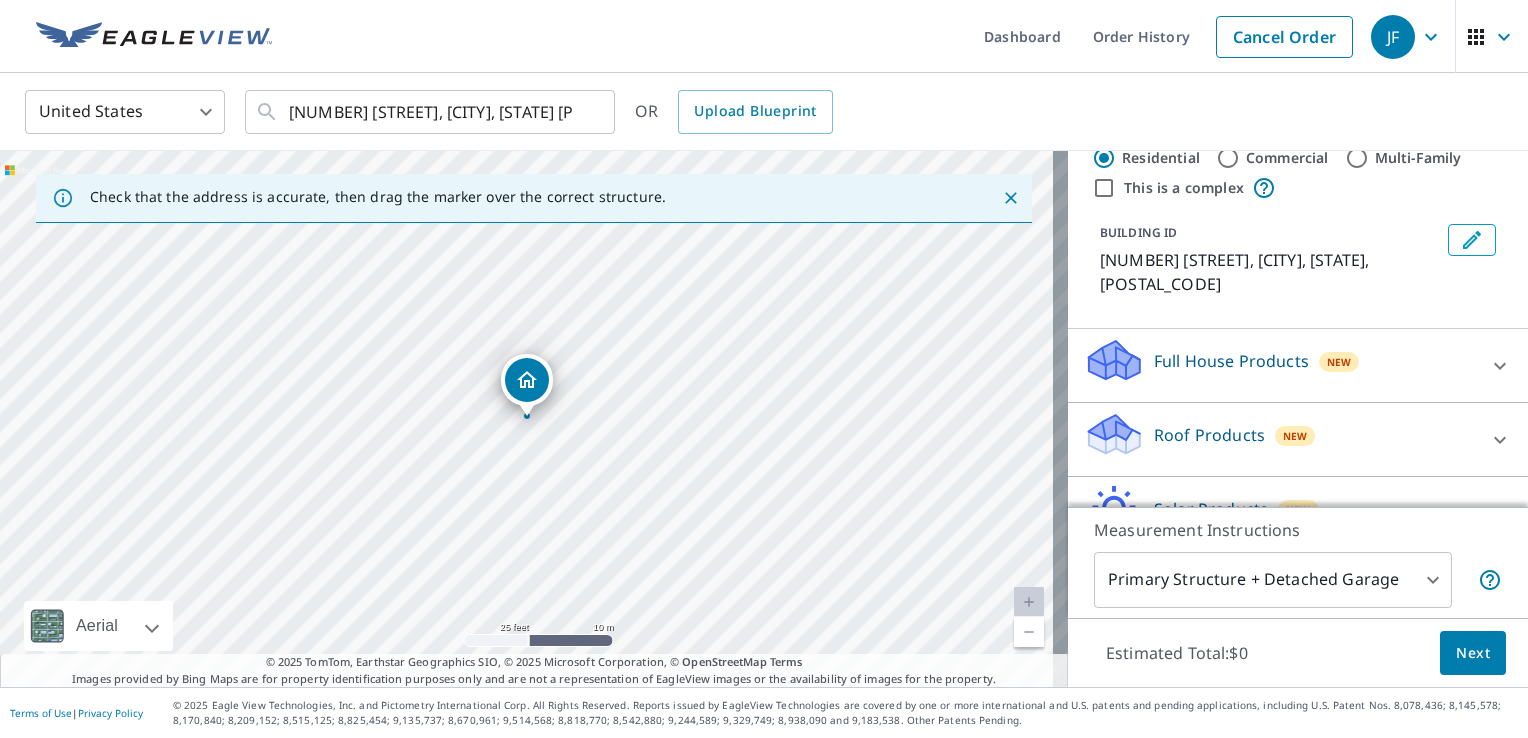 scroll, scrollTop: 100, scrollLeft: 0, axis: vertical 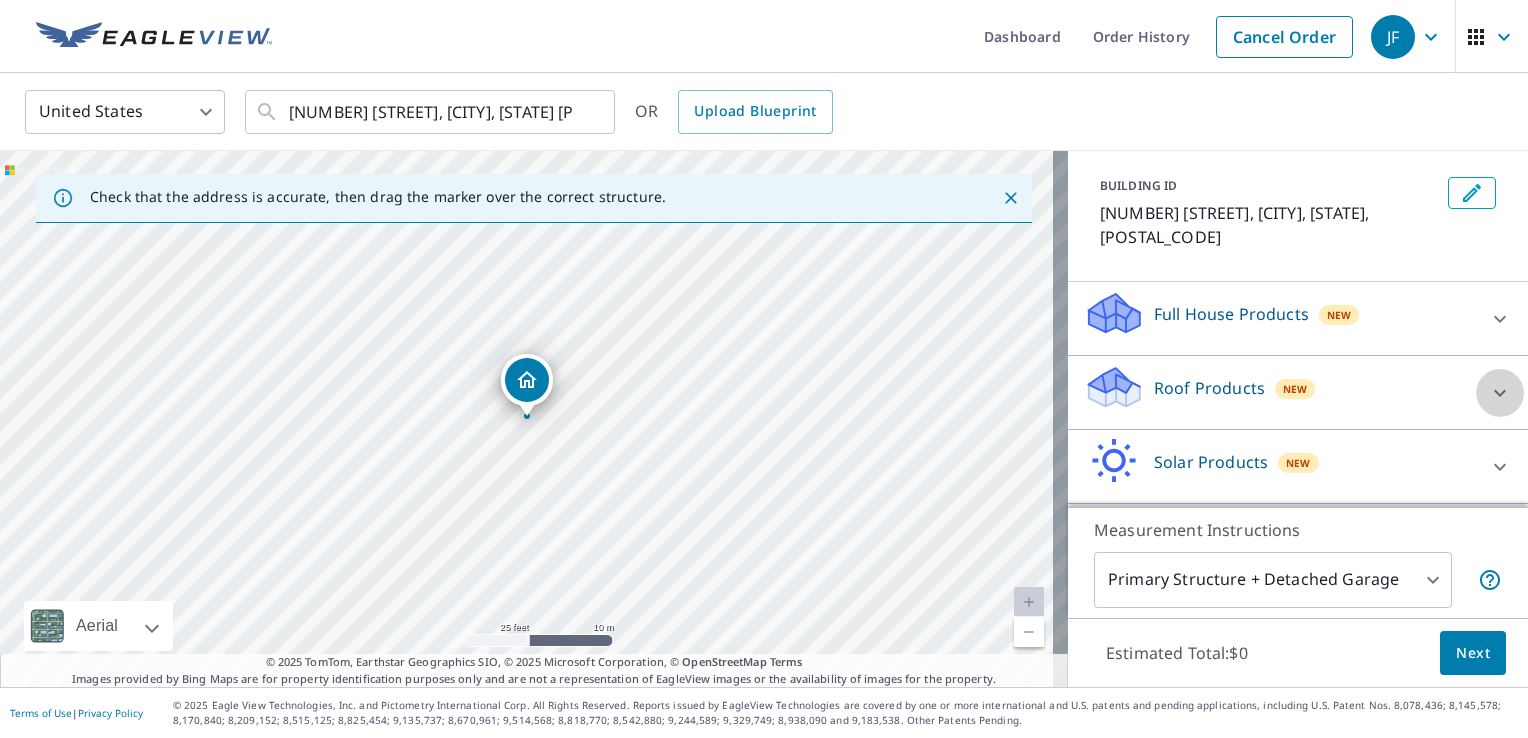 click 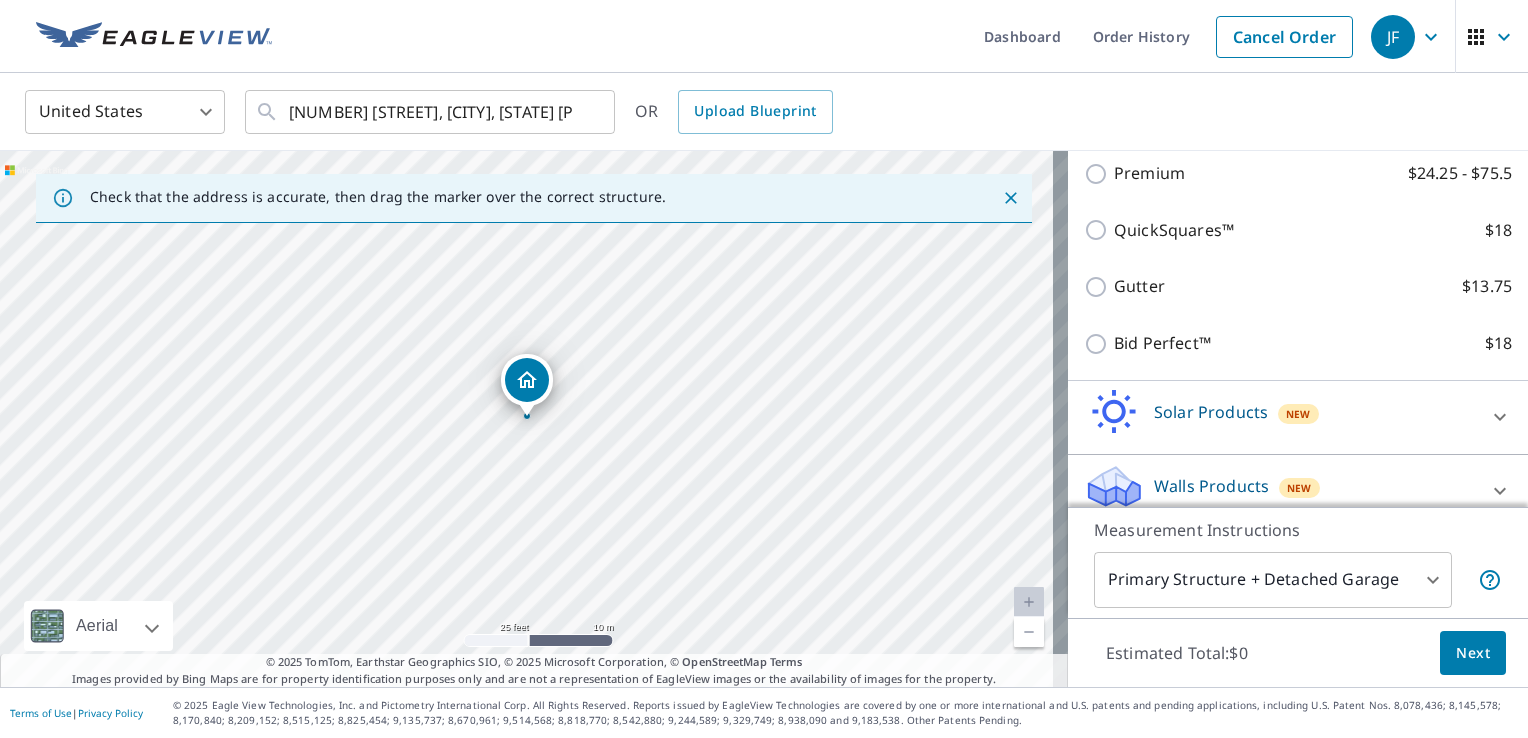 scroll, scrollTop: 395, scrollLeft: 0, axis: vertical 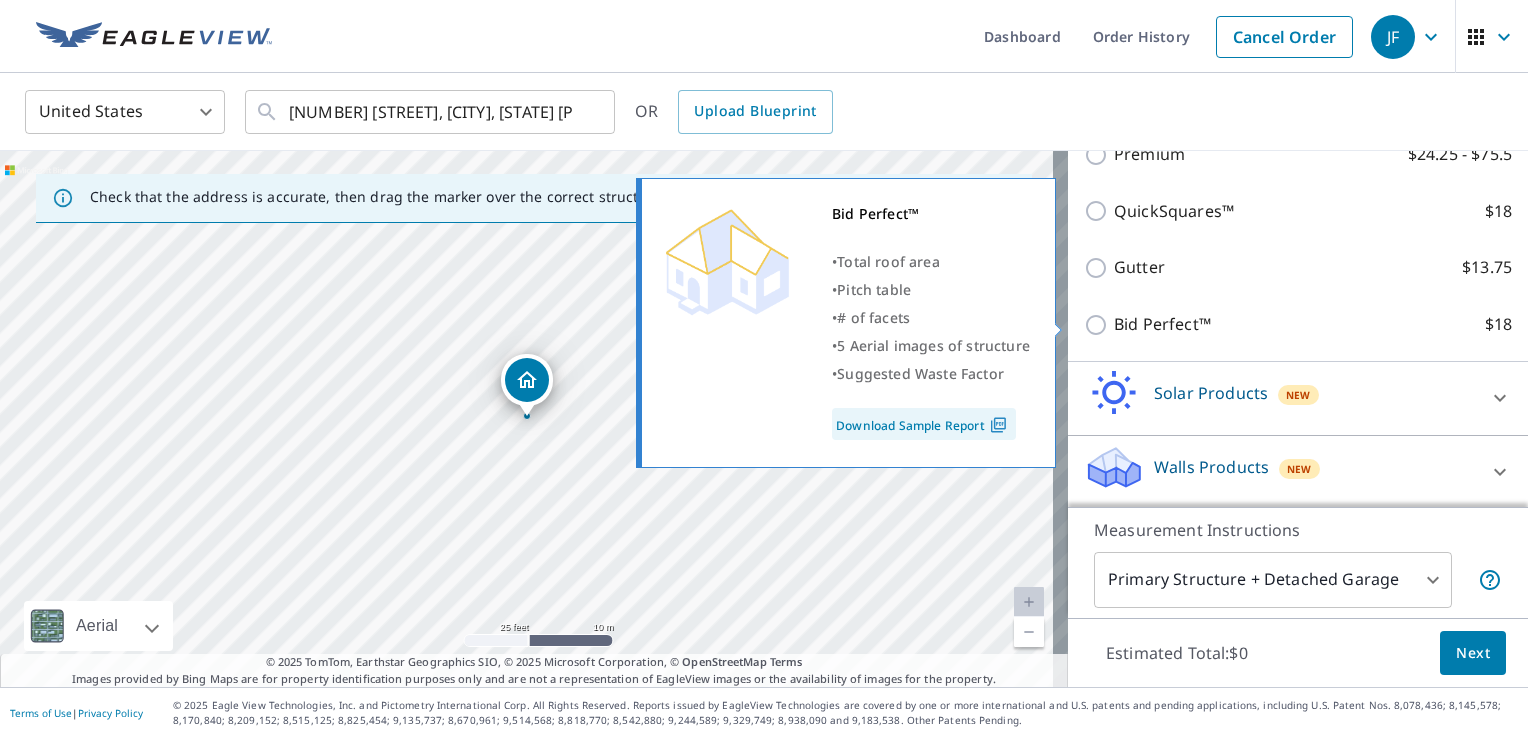 click on "Bid Perfect™ $18" at bounding box center (1099, 325) 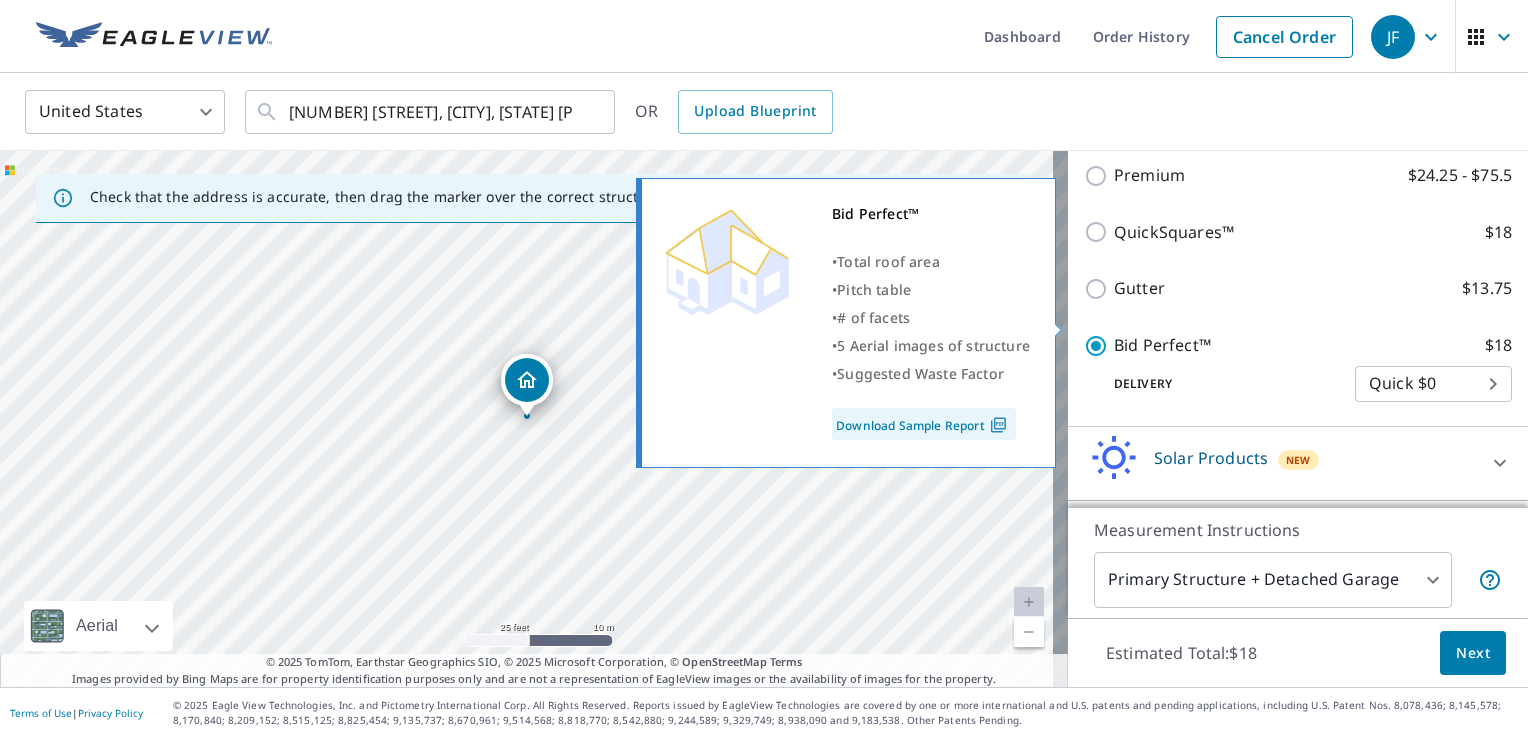 scroll, scrollTop: 416, scrollLeft: 0, axis: vertical 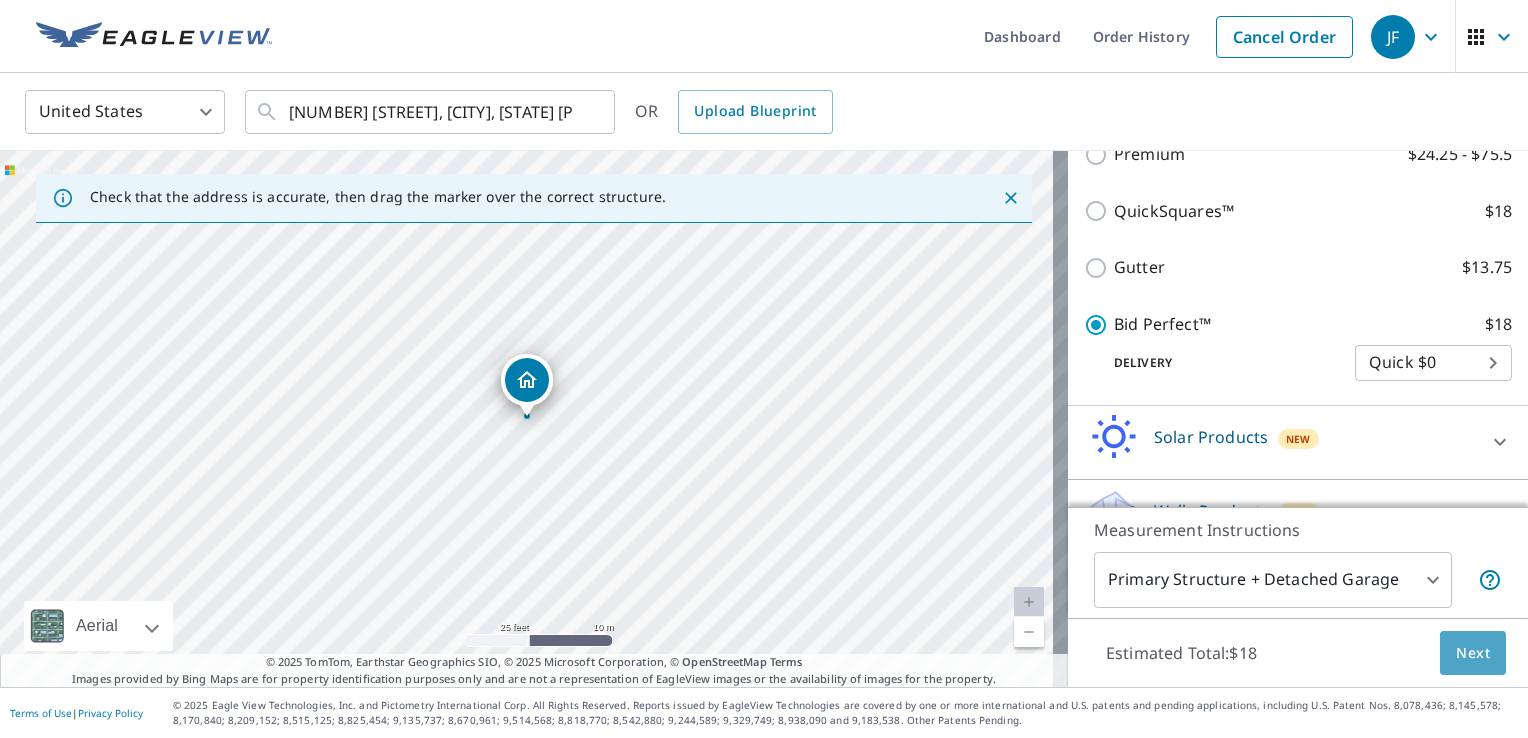 click on "Next" at bounding box center [1473, 653] 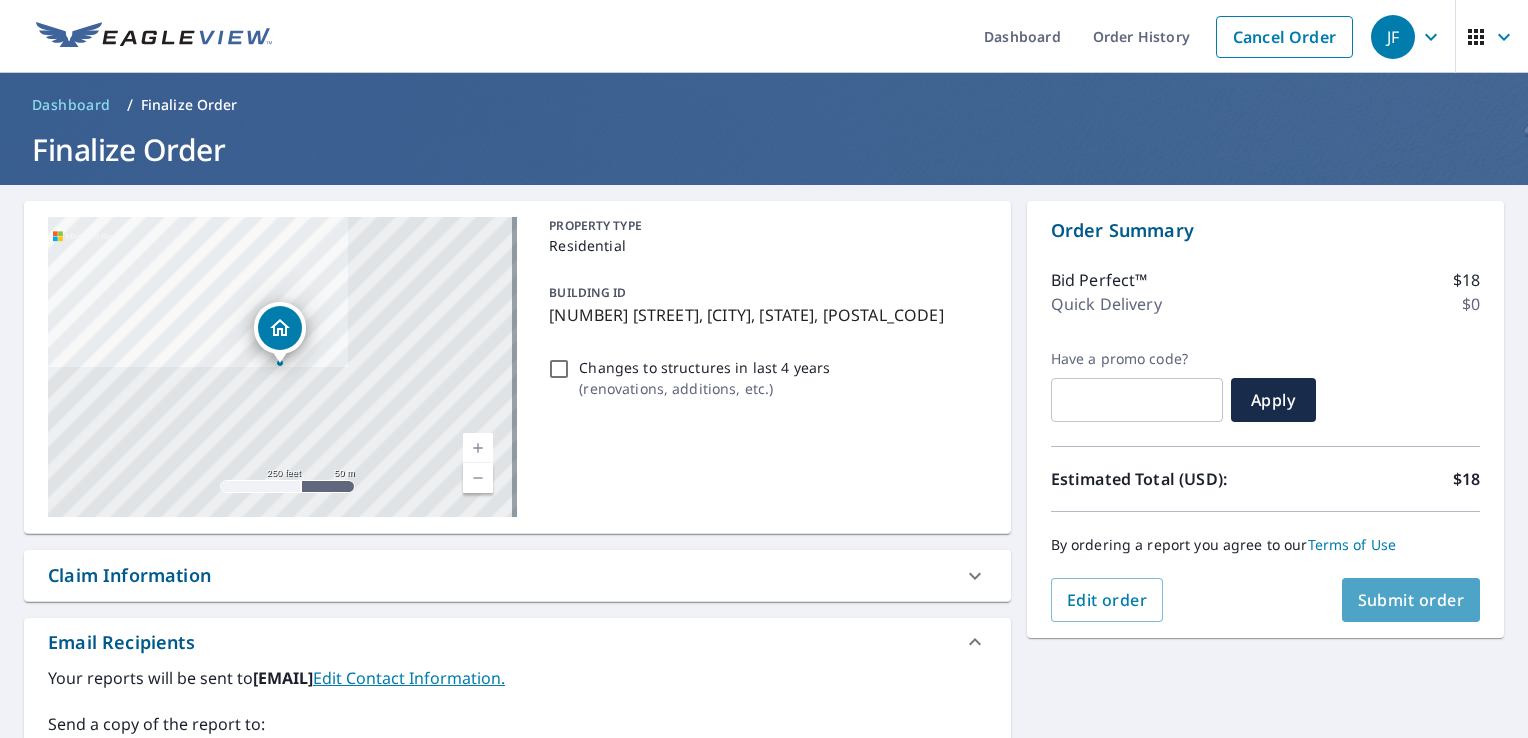 click on "Submit order" at bounding box center [1411, 600] 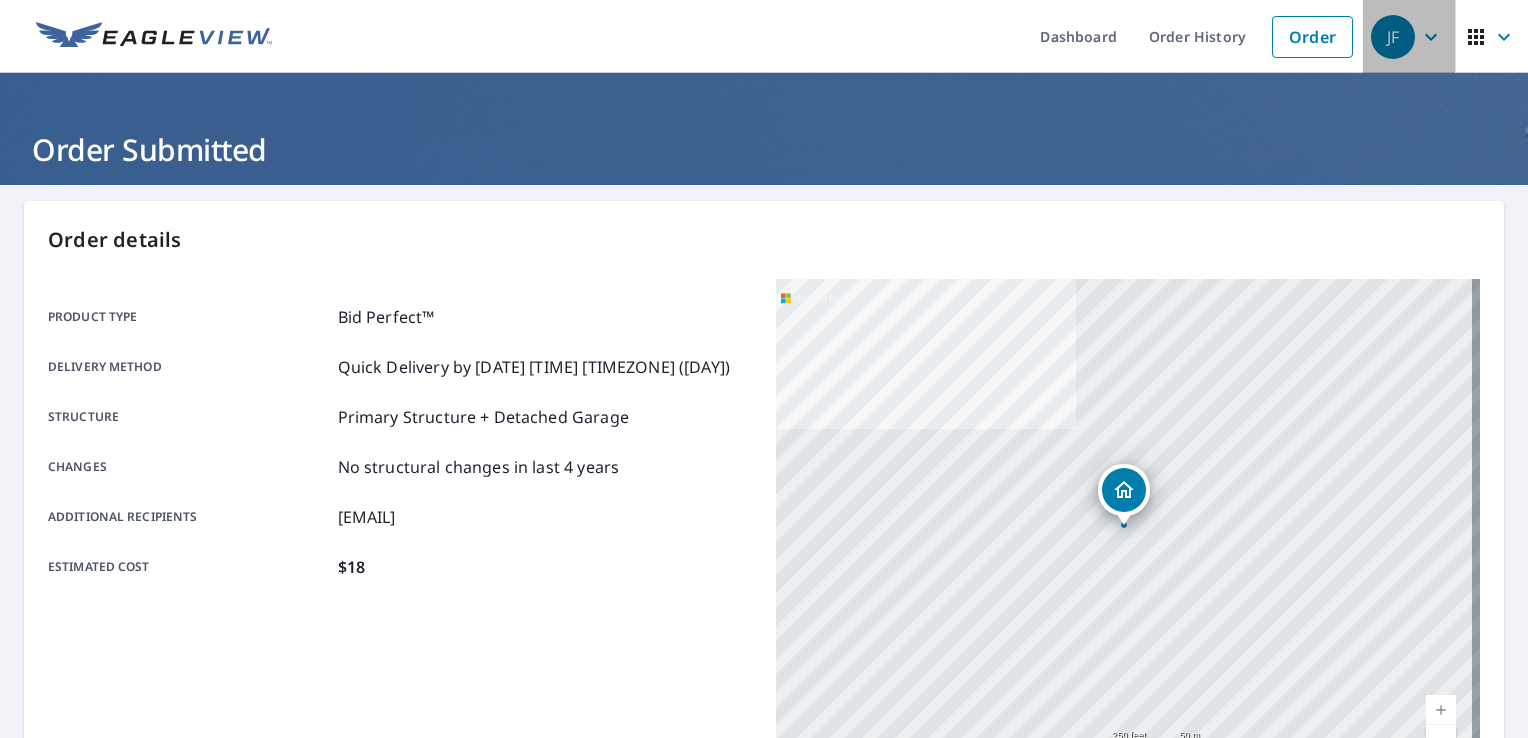 click 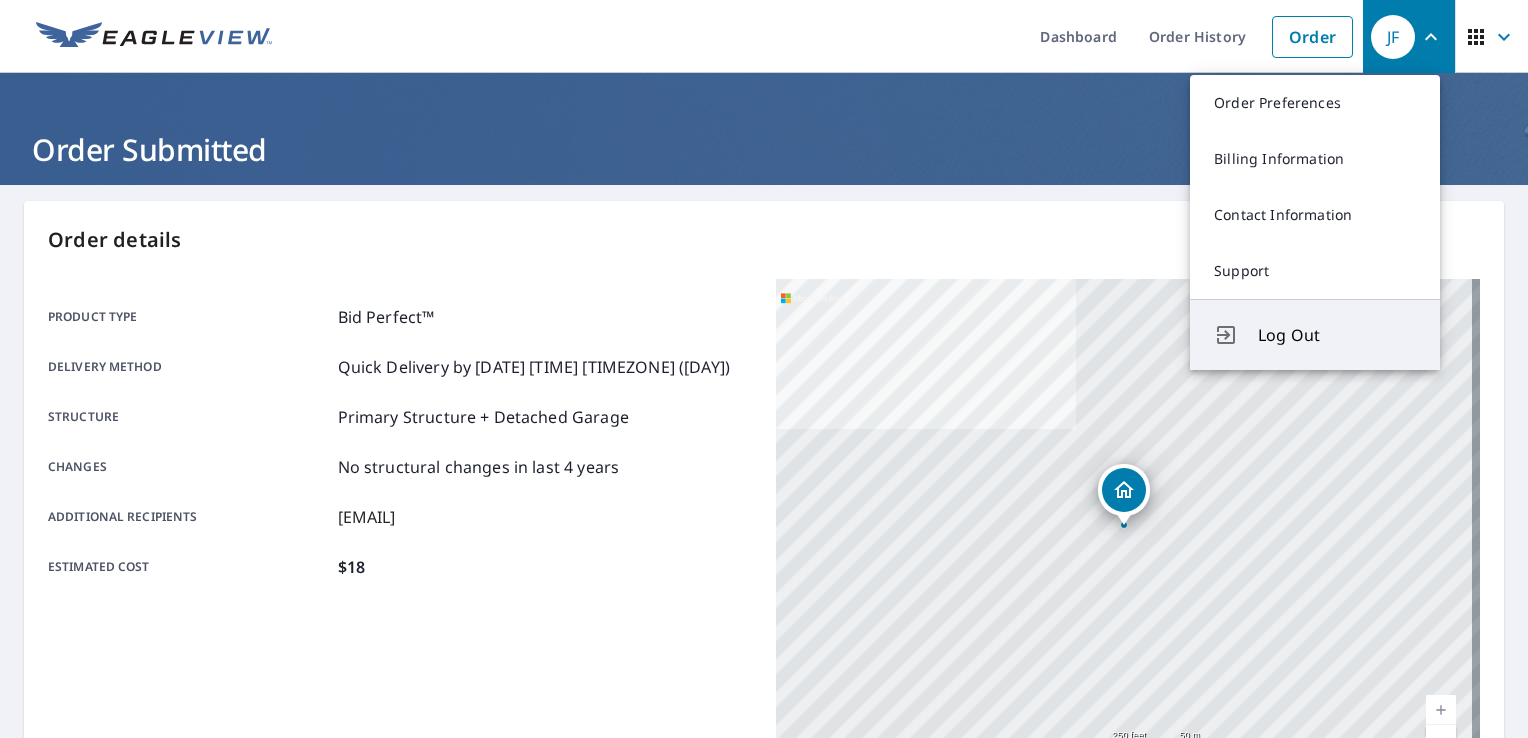 click on "Log Out" at bounding box center [1337, 335] 